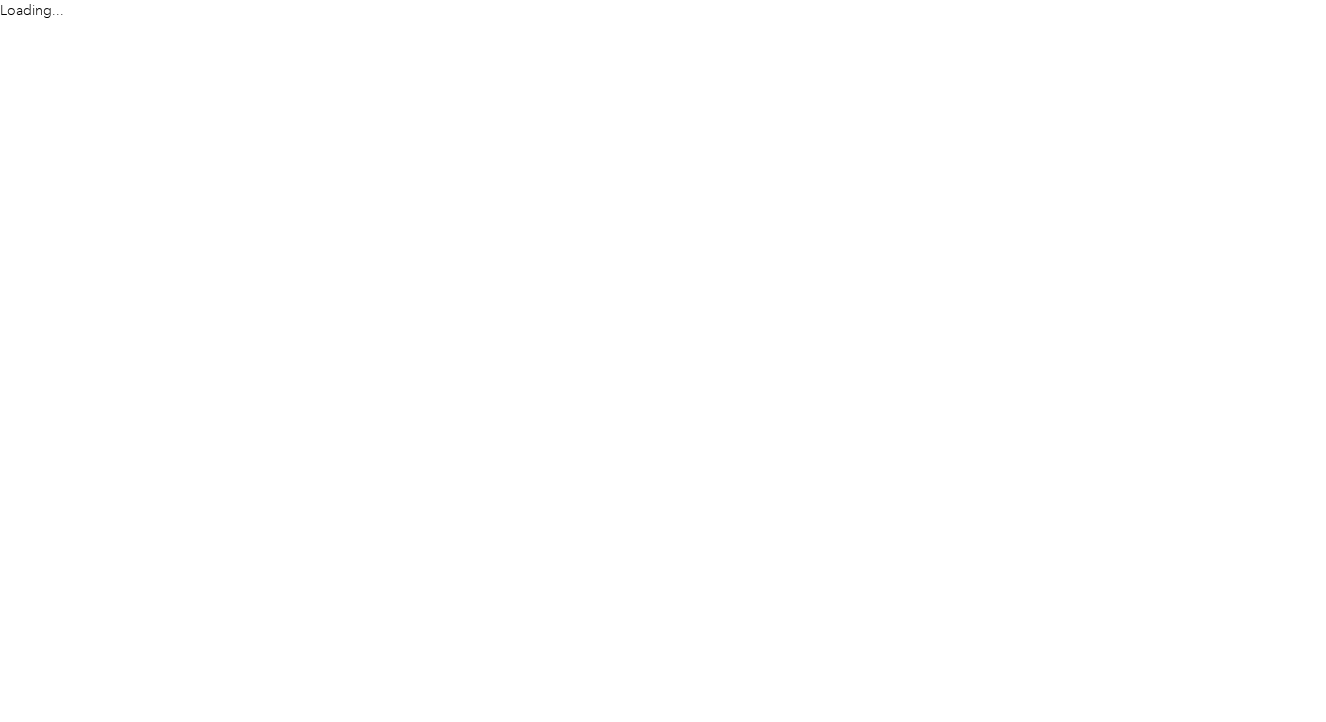 scroll, scrollTop: 0, scrollLeft: 0, axis: both 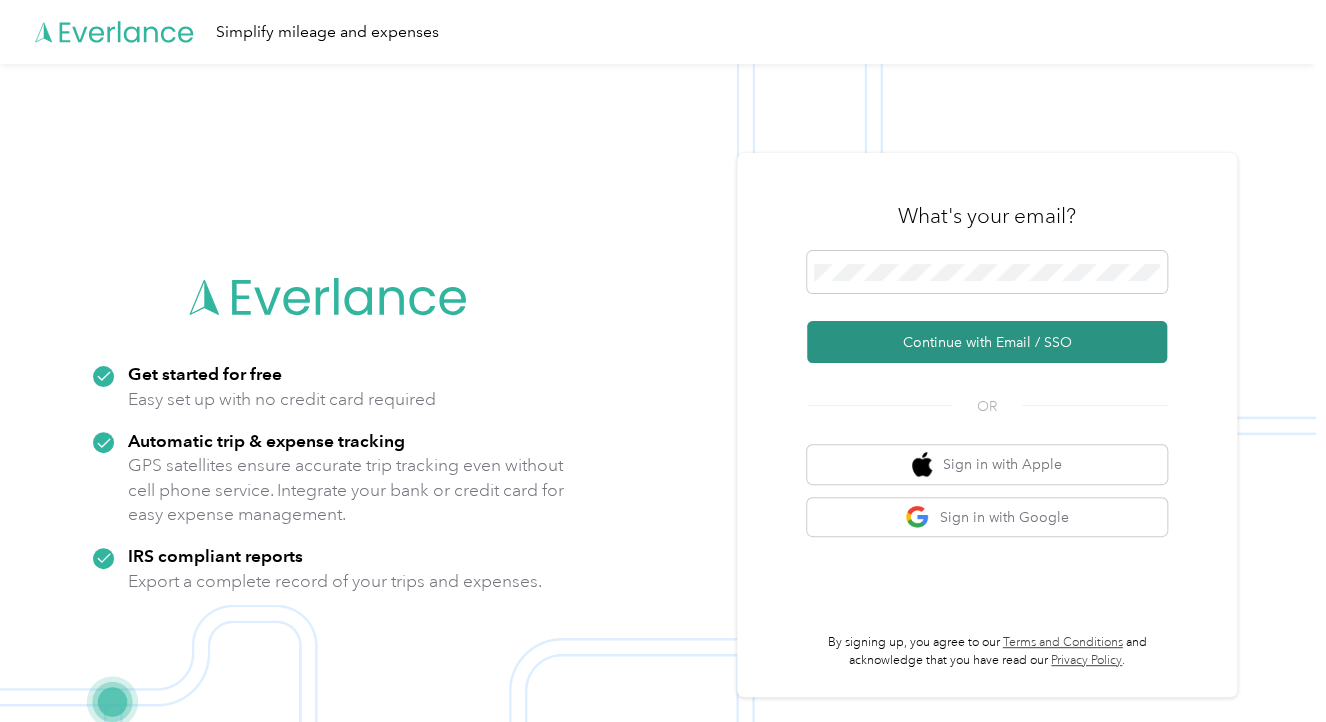 click on "Continue with Email / SSO" at bounding box center (987, 342) 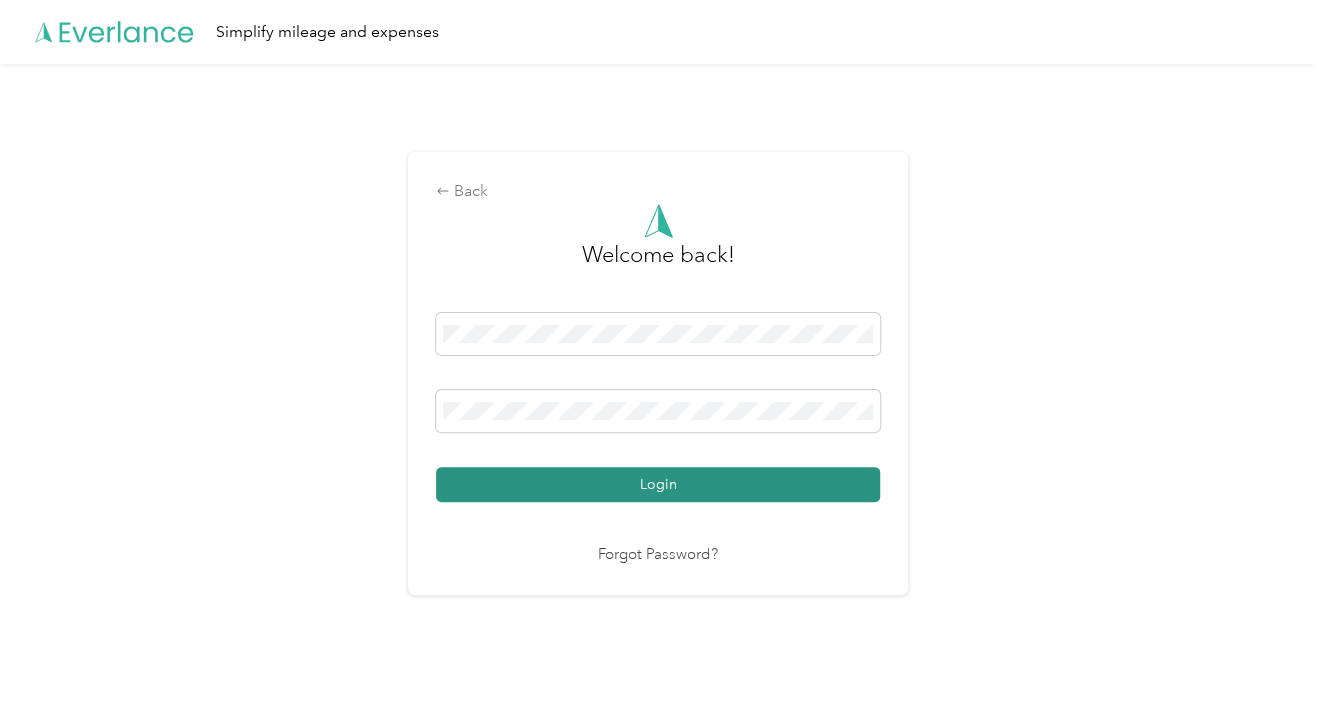 click on "Login" at bounding box center (658, 484) 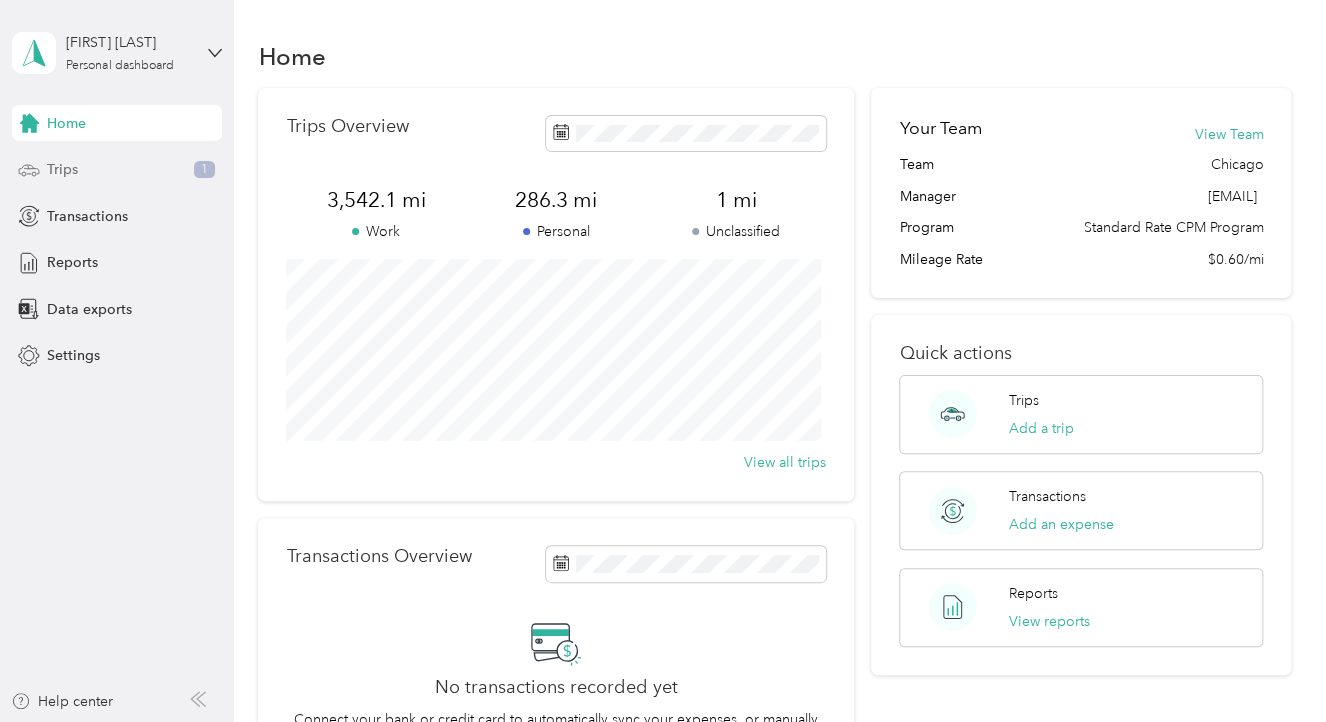 click on "Trips 1" at bounding box center (117, 170) 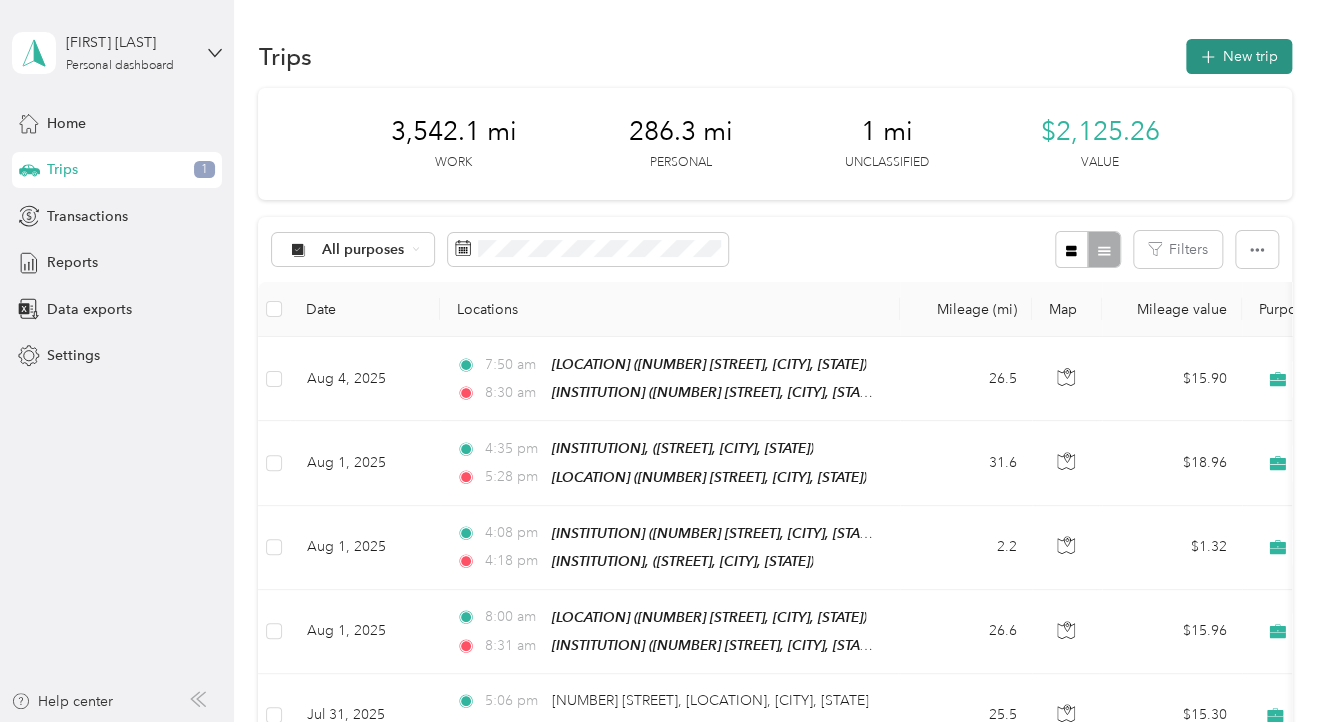 click on "New trip" at bounding box center (1239, 56) 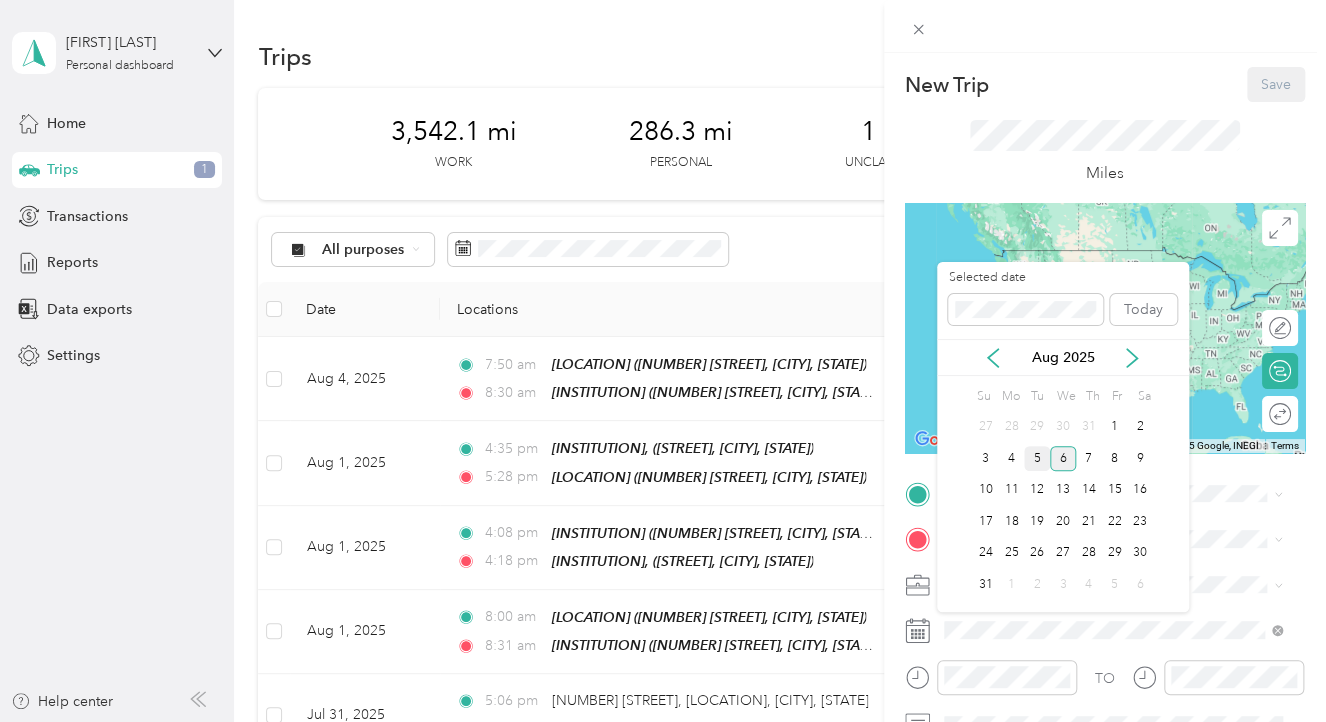 click on "5" at bounding box center [1037, 458] 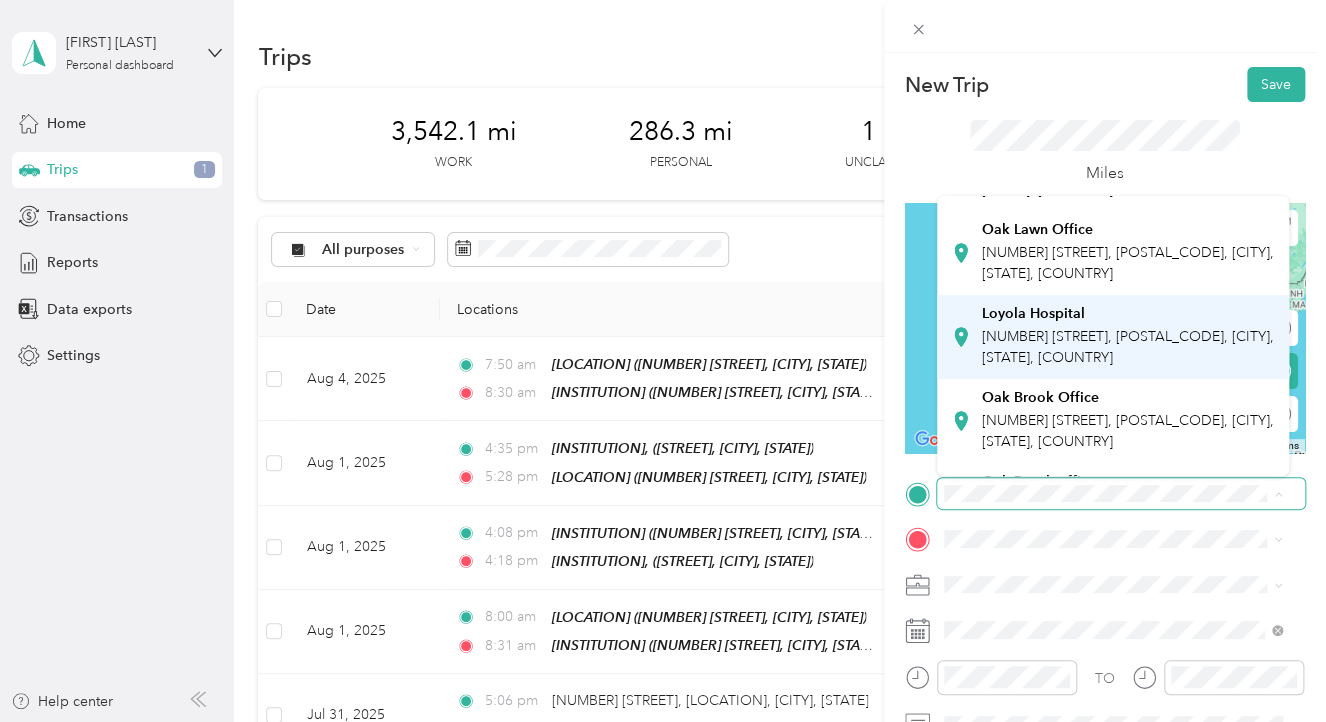scroll, scrollTop: 644, scrollLeft: 0, axis: vertical 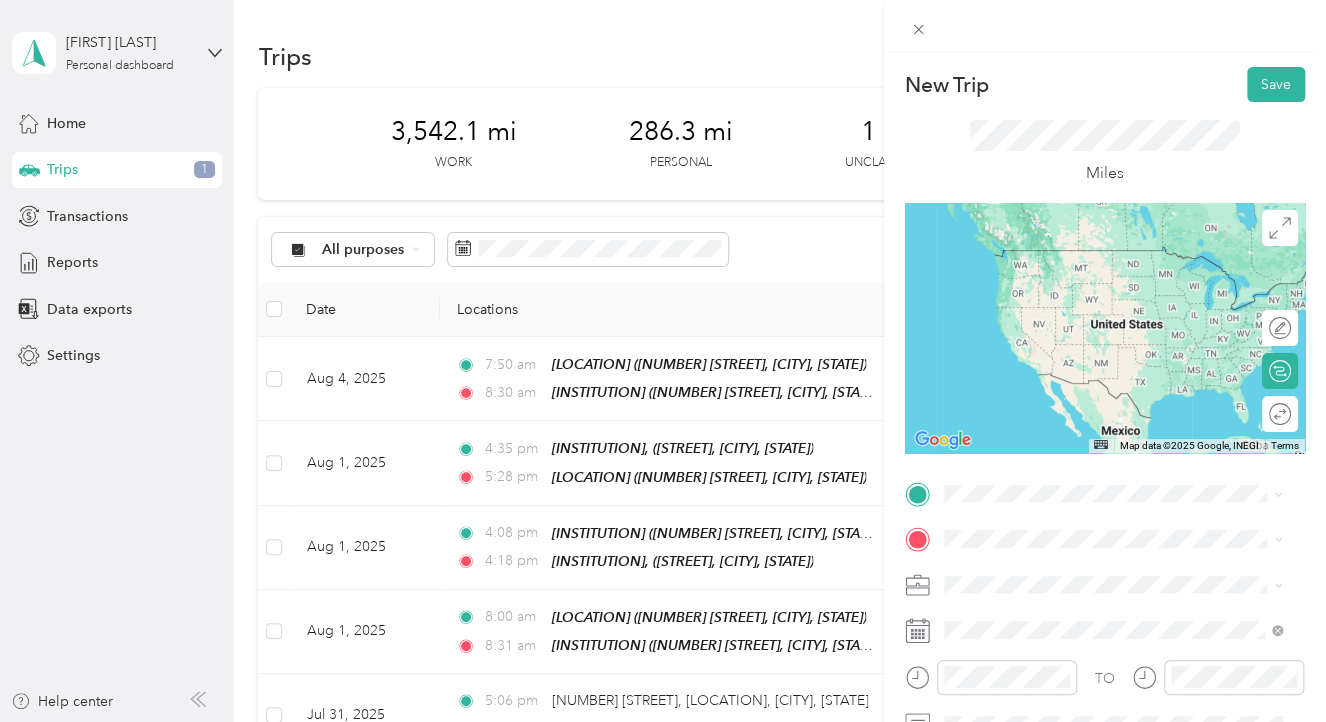 click on "[LOCATION] [NUMBER] [STREET], [POSTAL_CODE], [CITY], [STATE], [COUNTRY]" at bounding box center [1128, 433] 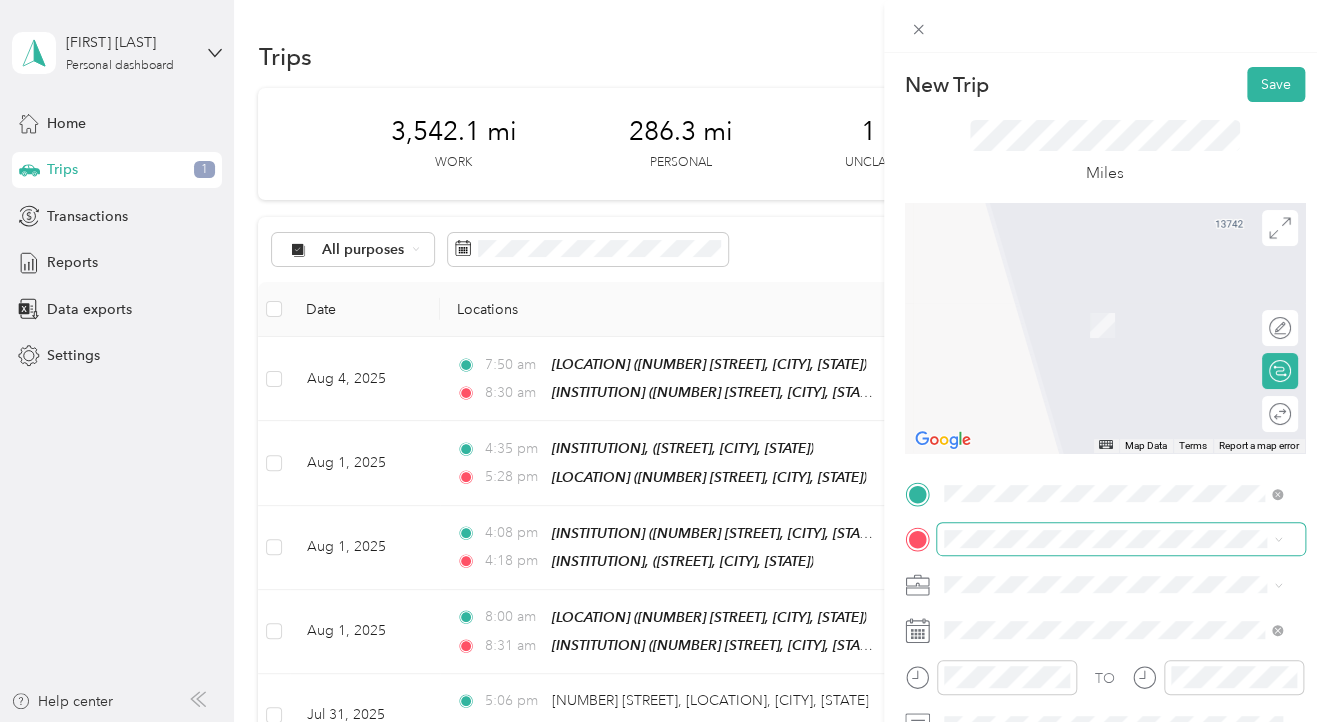 click at bounding box center (1121, 539) 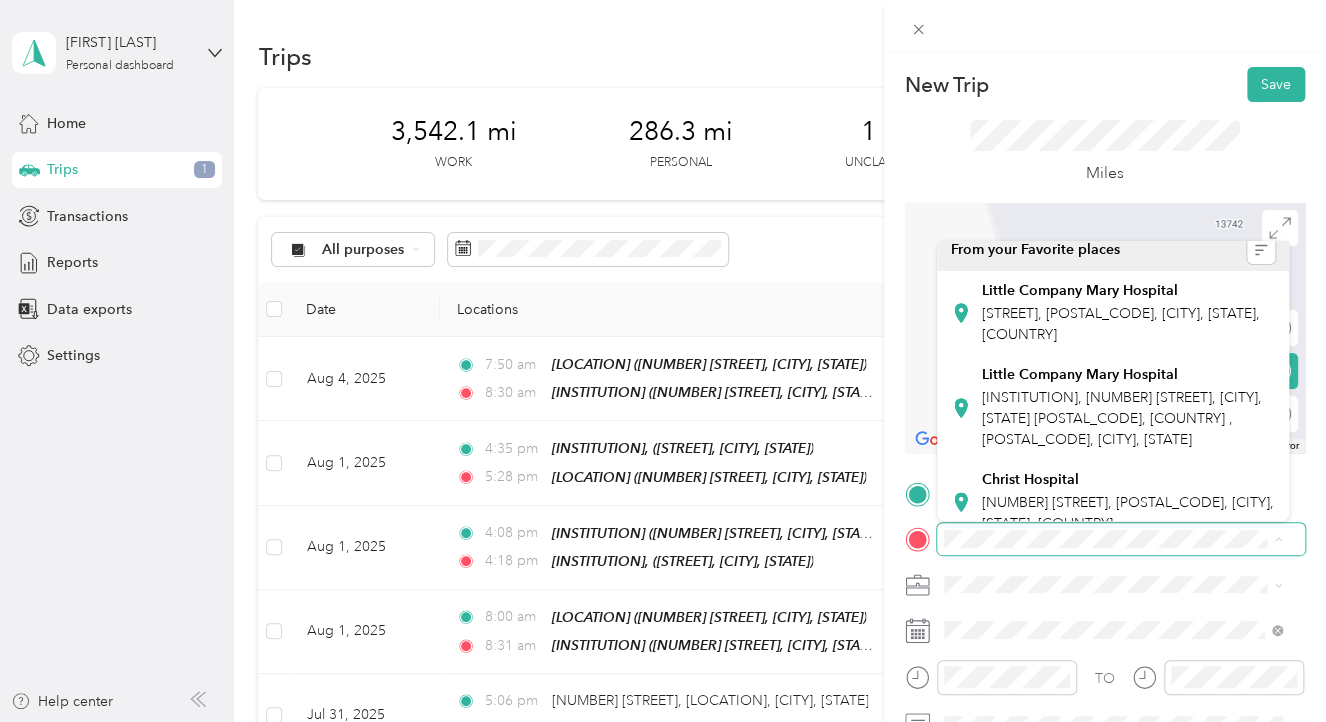 scroll, scrollTop: 0, scrollLeft: 0, axis: both 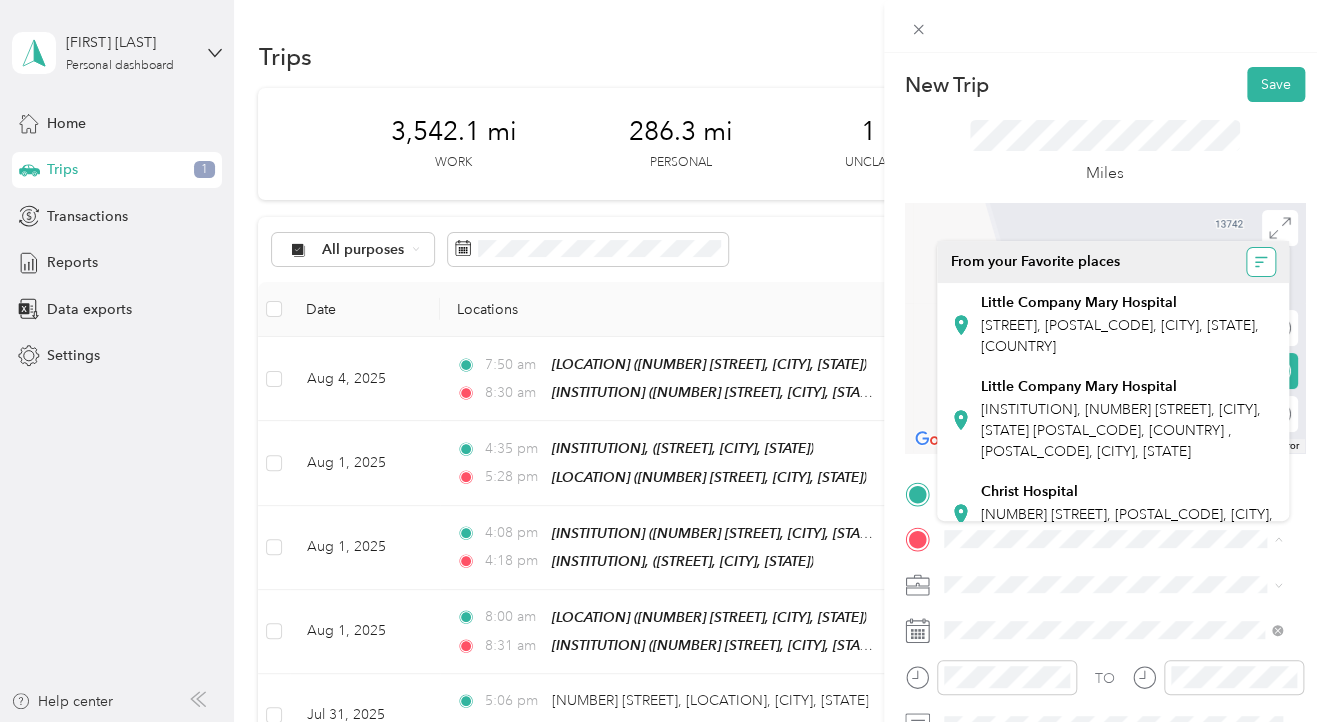 click 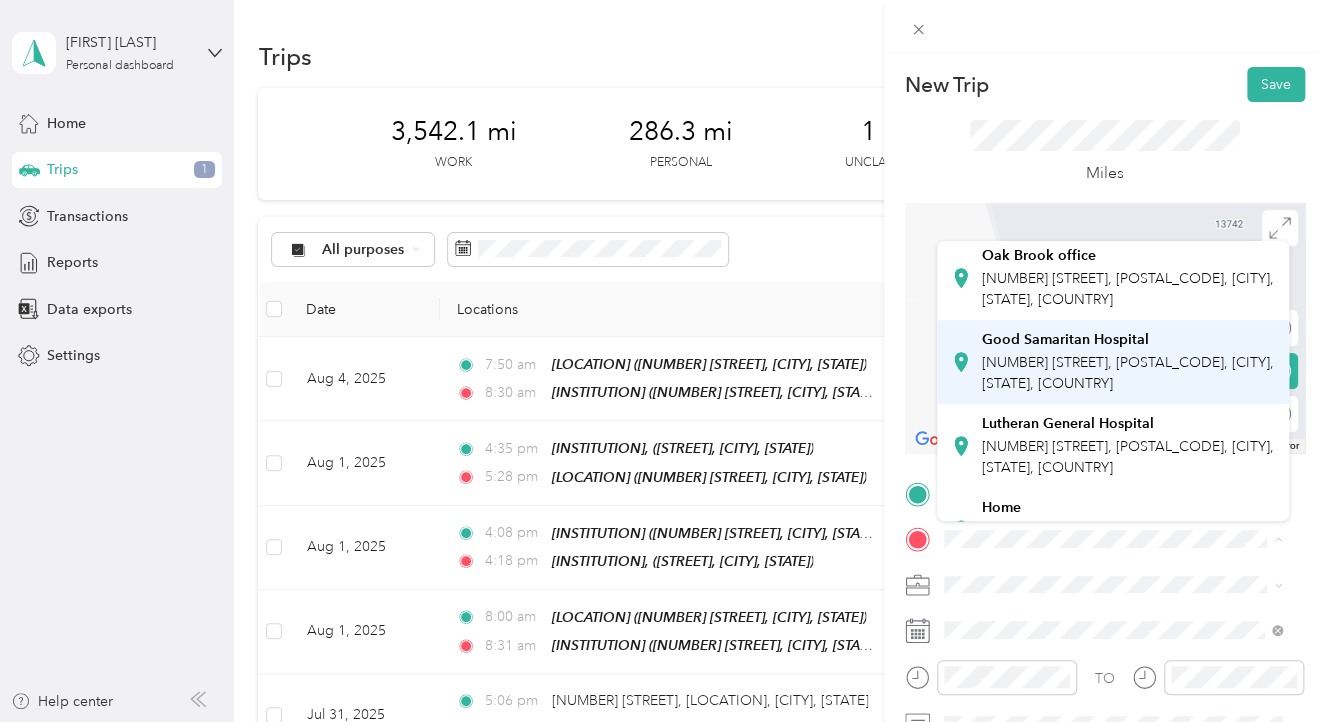 scroll, scrollTop: 644, scrollLeft: 0, axis: vertical 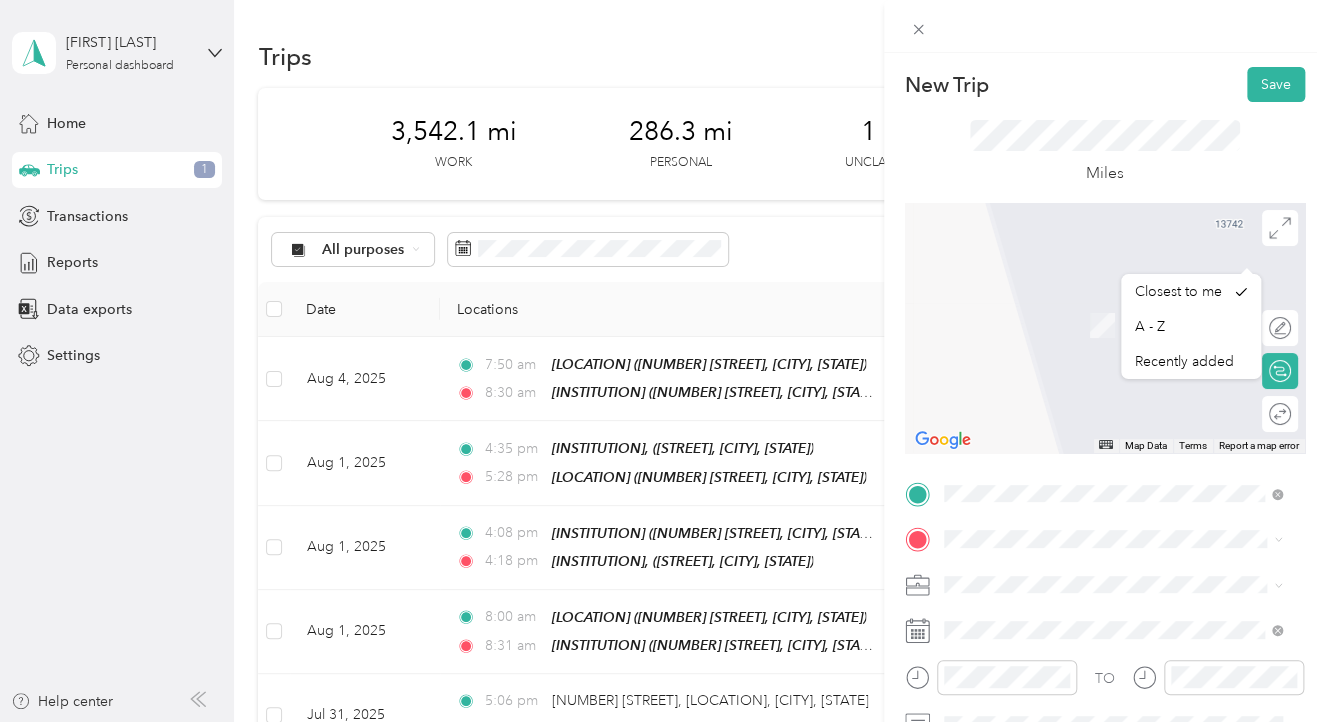 click on "[INSTITUTION] [NUMBER] [STREET], [POSTAL_CODE], [CITY], [STATE], [COUNTRY]" at bounding box center [1113, 315] 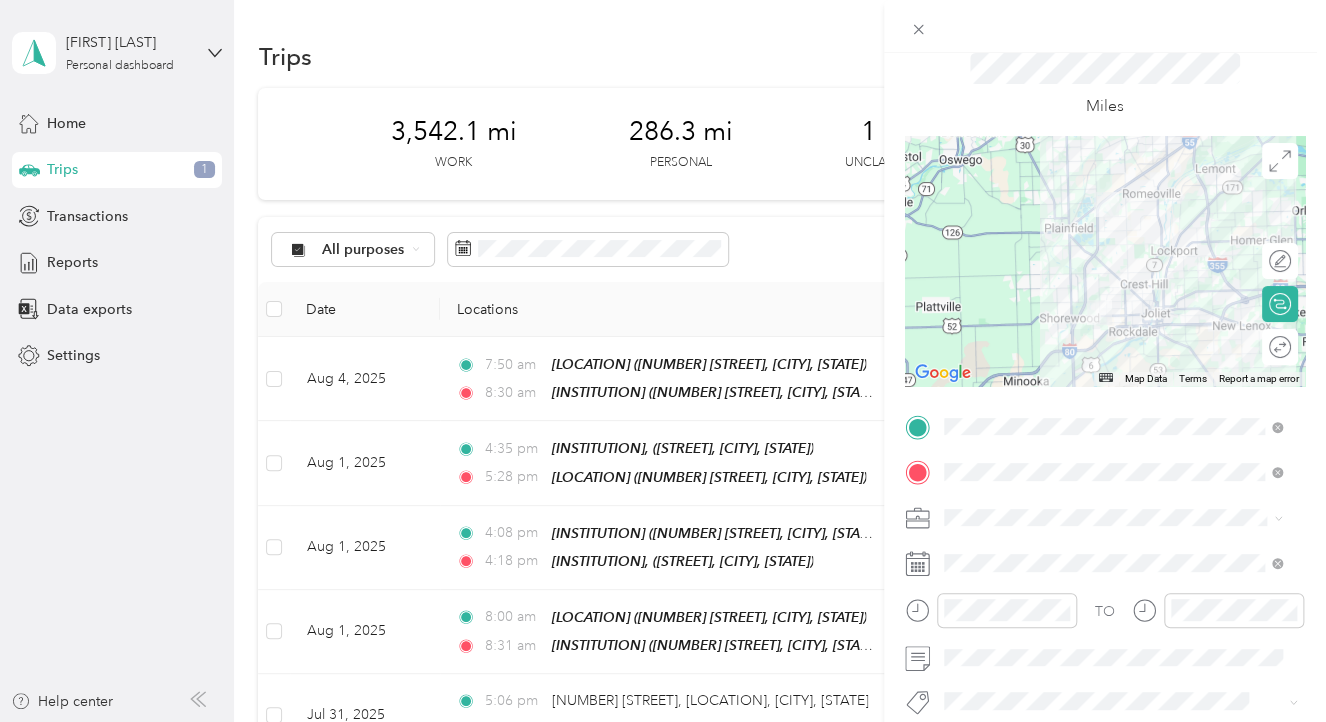 scroll, scrollTop: 100, scrollLeft: 0, axis: vertical 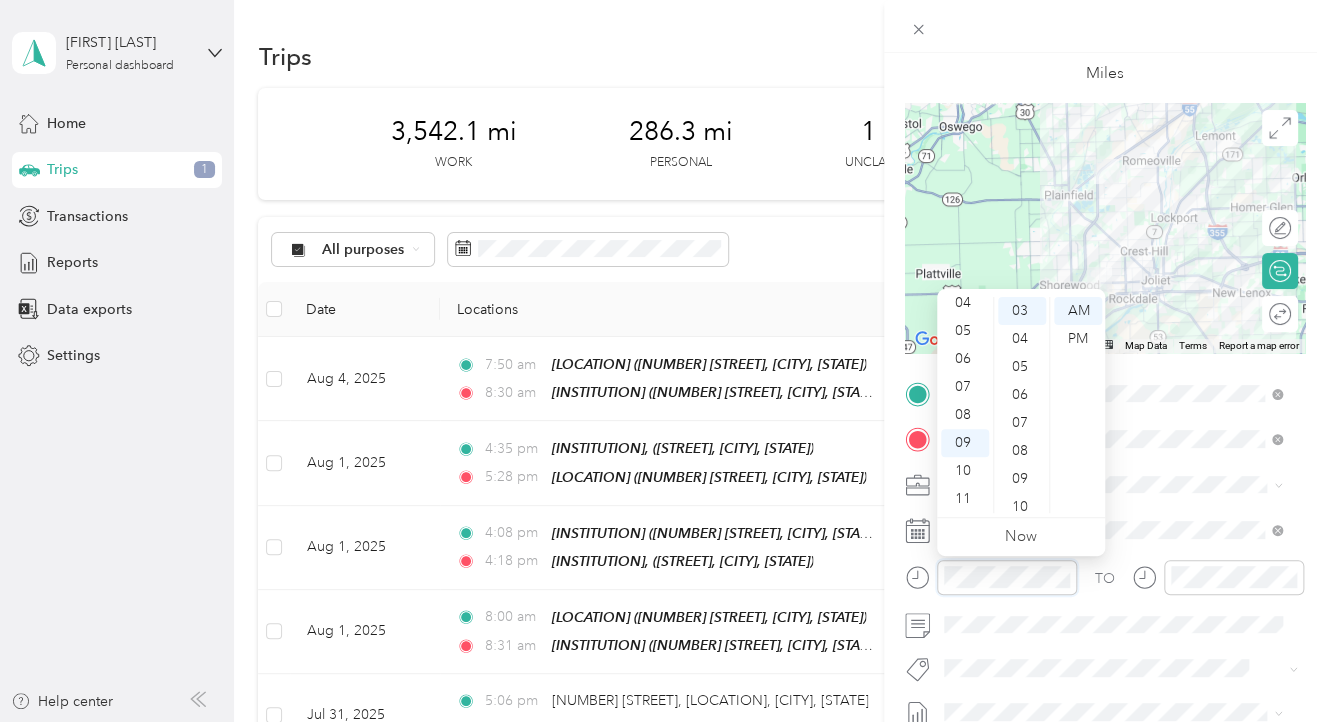 click at bounding box center (1007, 577) 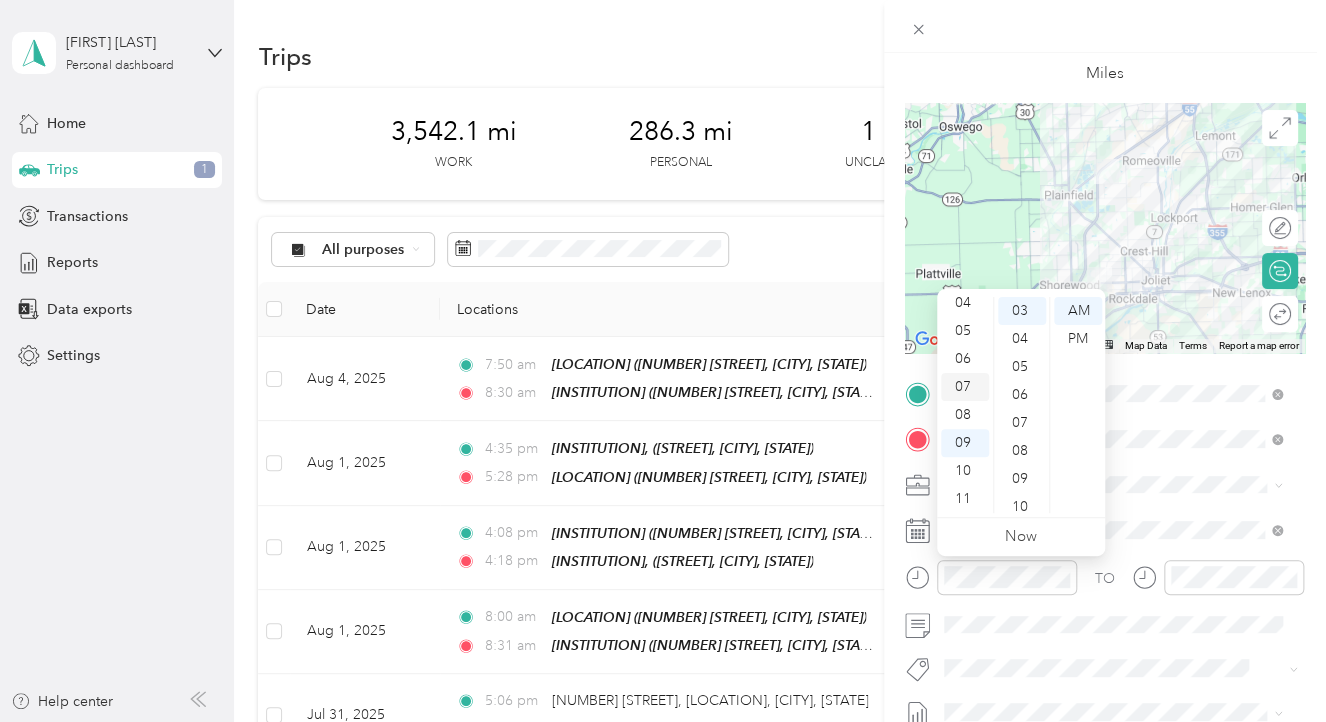click on "07" at bounding box center [965, 387] 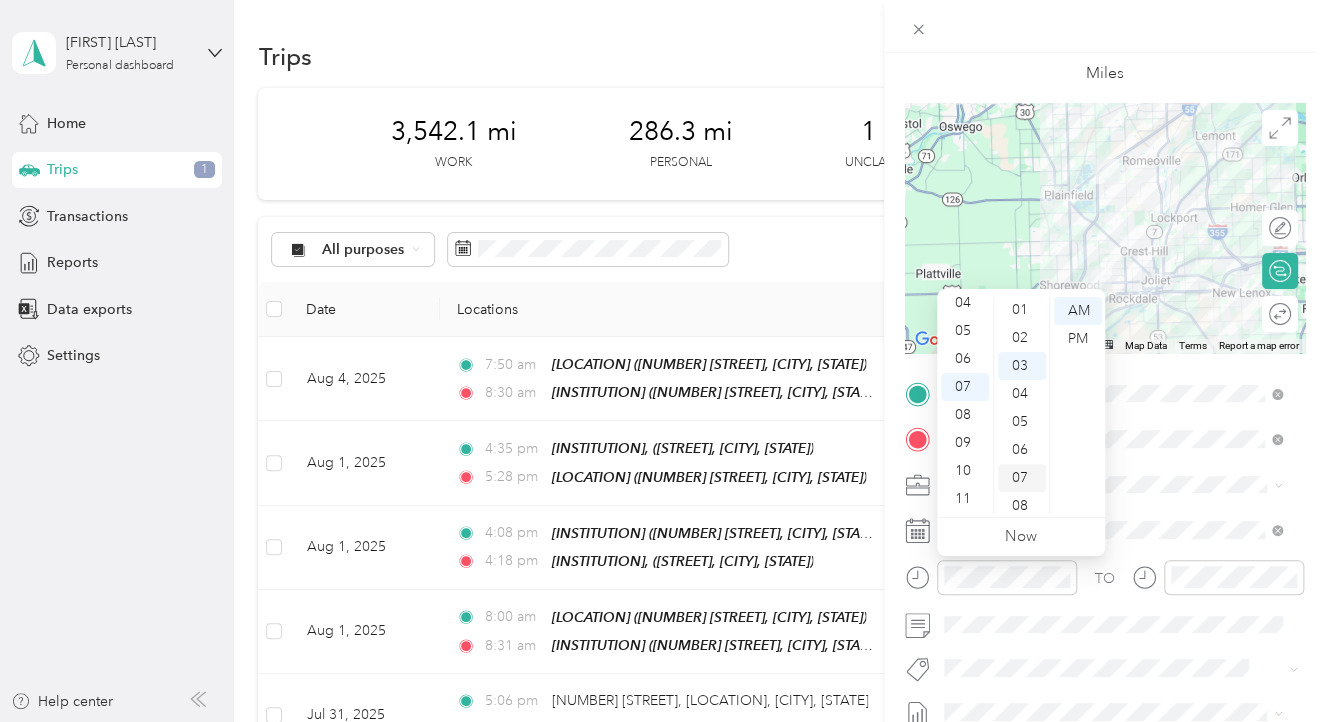 scroll, scrollTop: 0, scrollLeft: 0, axis: both 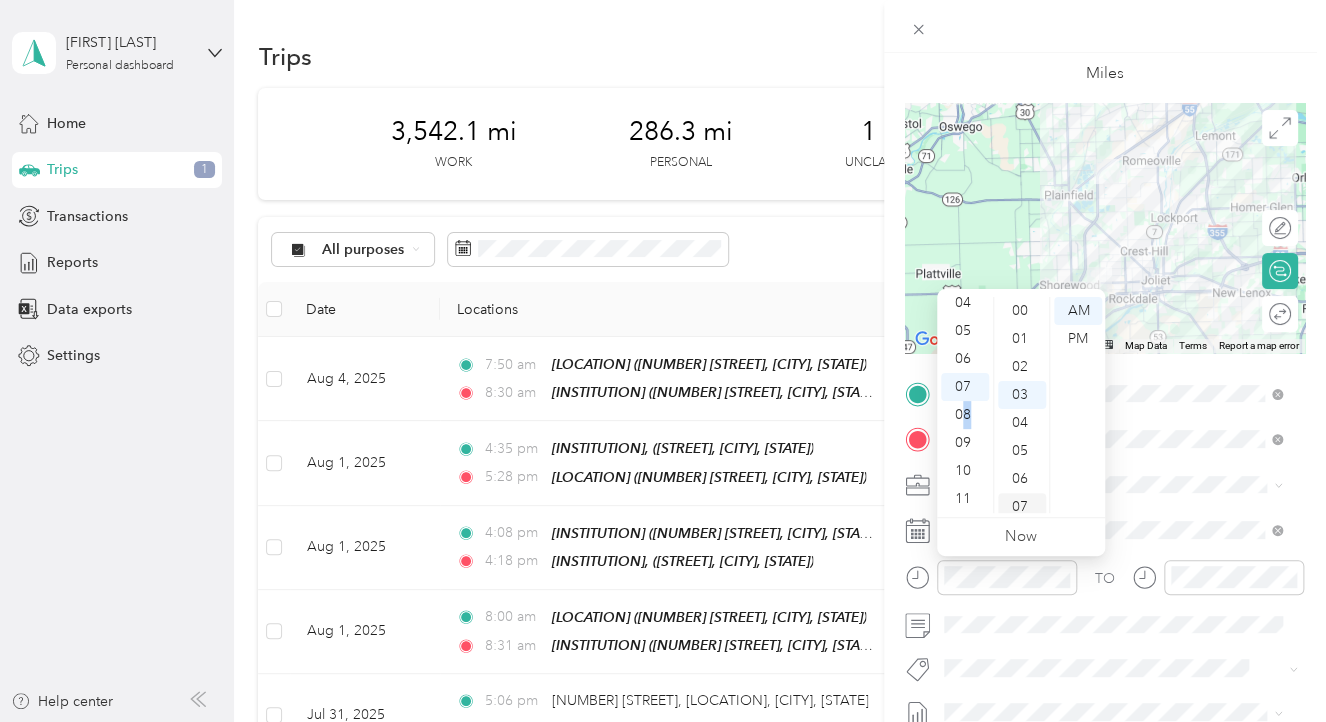 drag, startPoint x: 966, startPoint y: 410, endPoint x: 1025, endPoint y: 426, distance: 61.13101 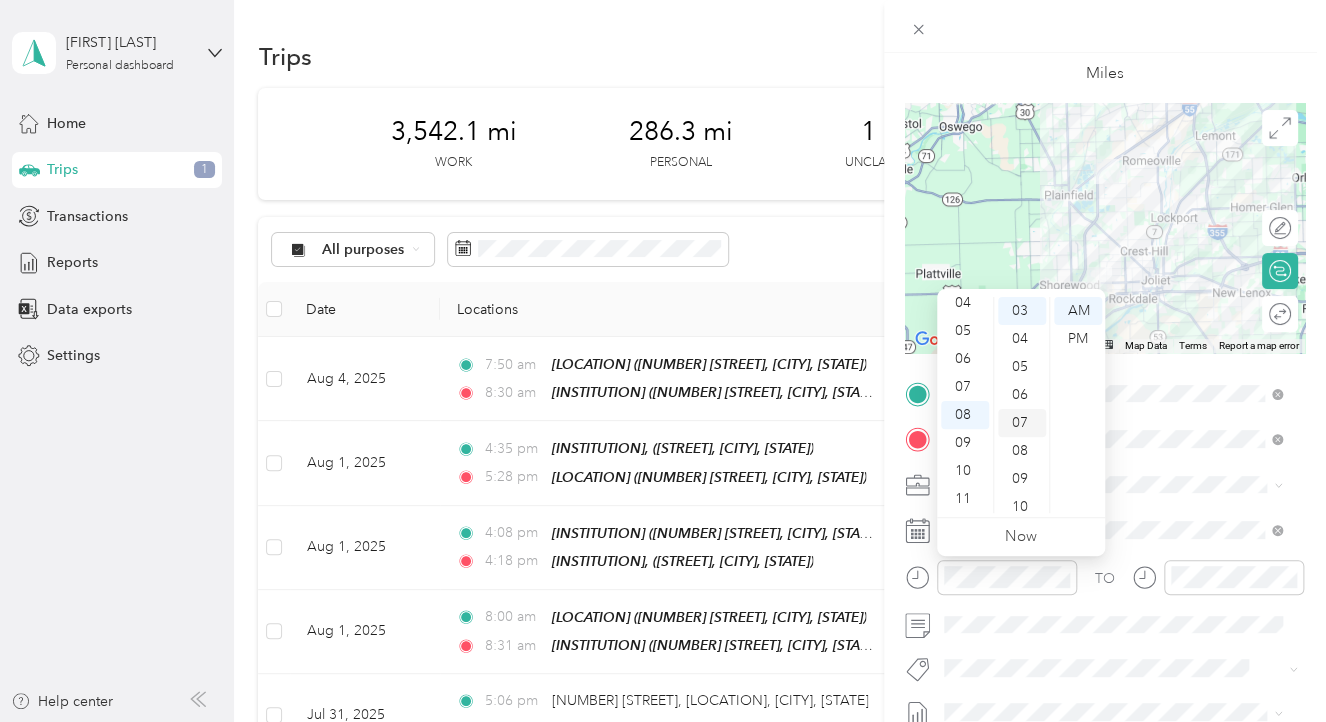scroll, scrollTop: 0, scrollLeft: 0, axis: both 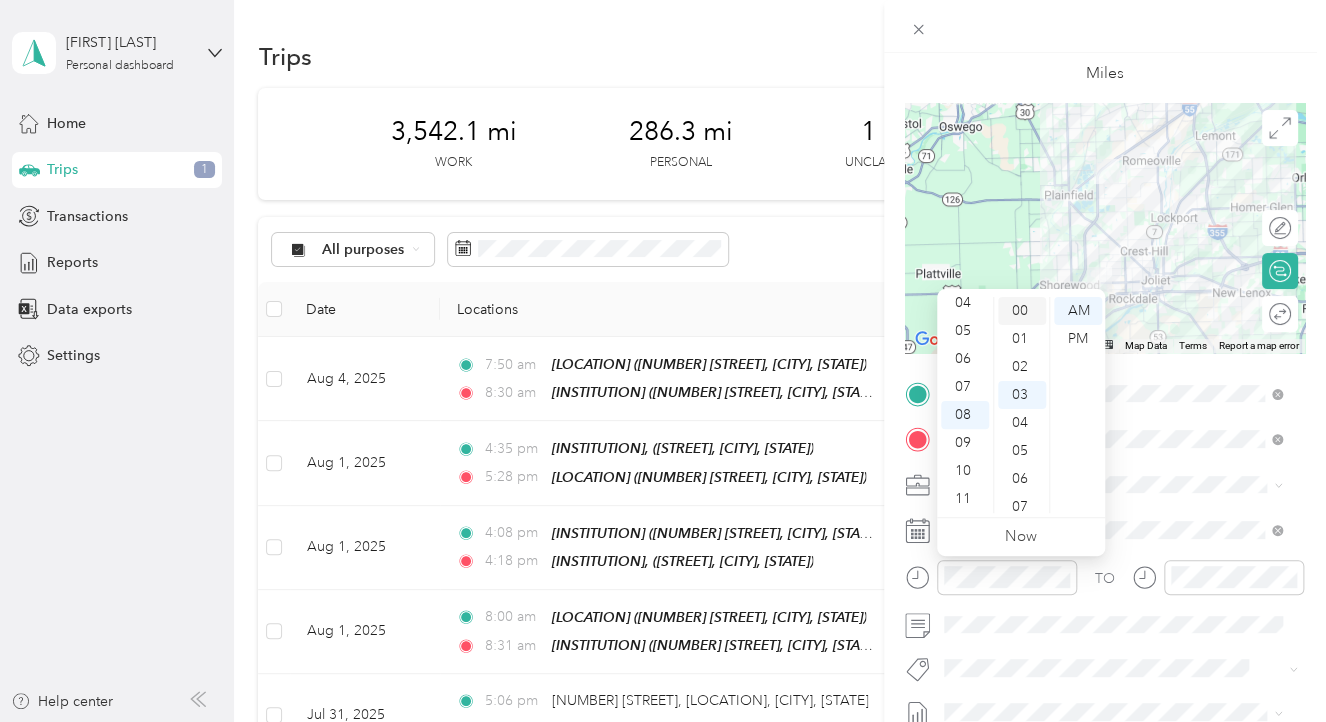 click on "00" at bounding box center [1022, 311] 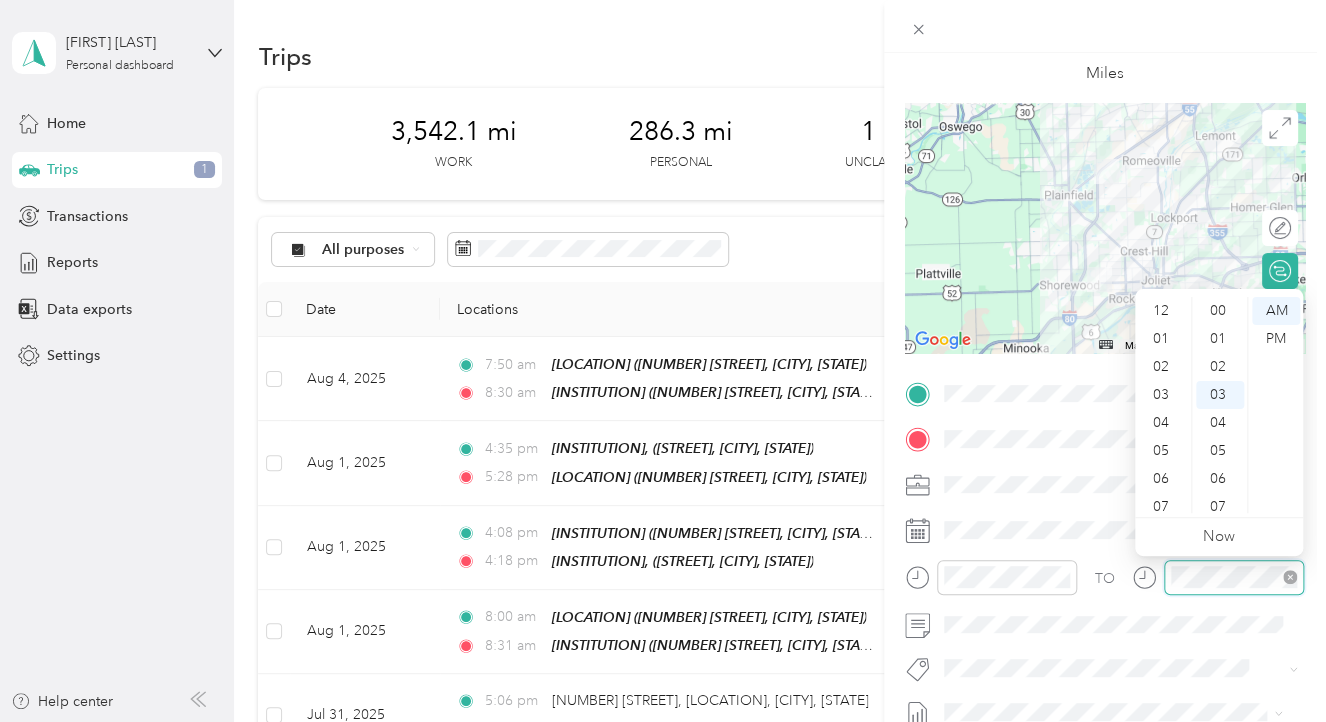 scroll, scrollTop: 120, scrollLeft: 0, axis: vertical 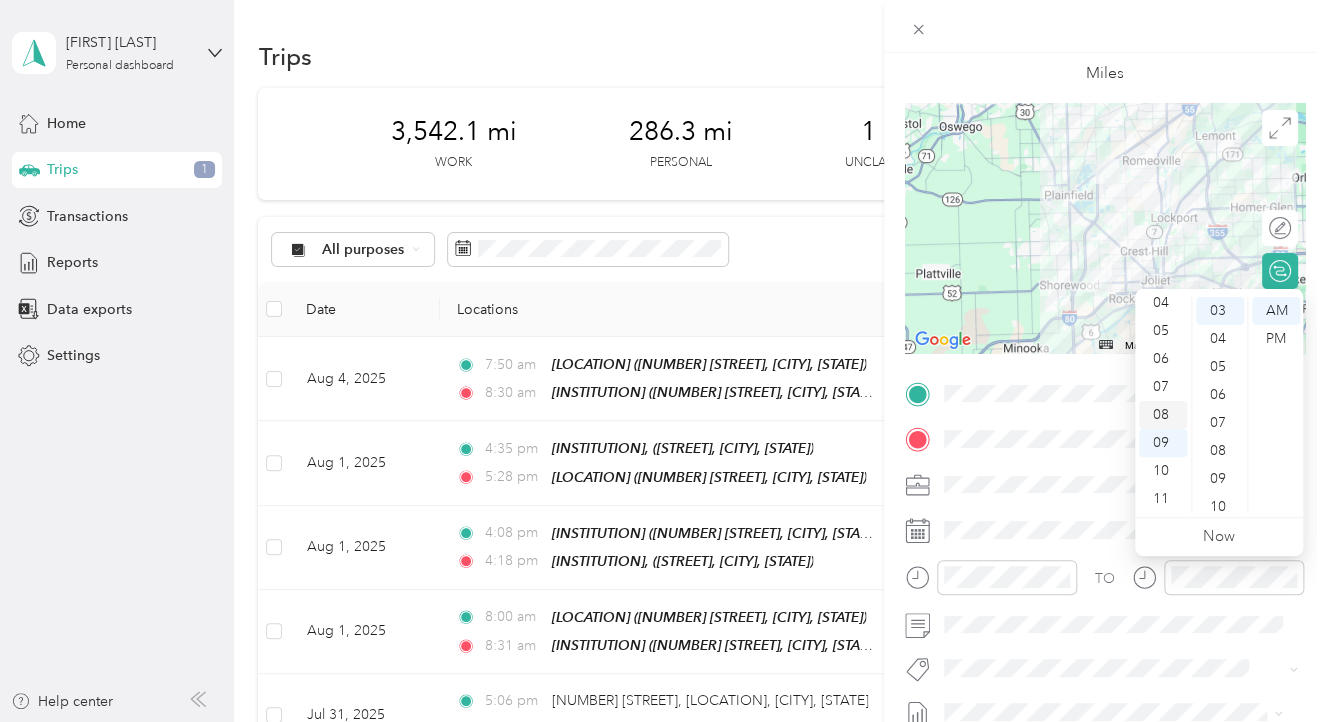 drag, startPoint x: 1158, startPoint y: 422, endPoint x: 1176, endPoint y: 423, distance: 18.027756 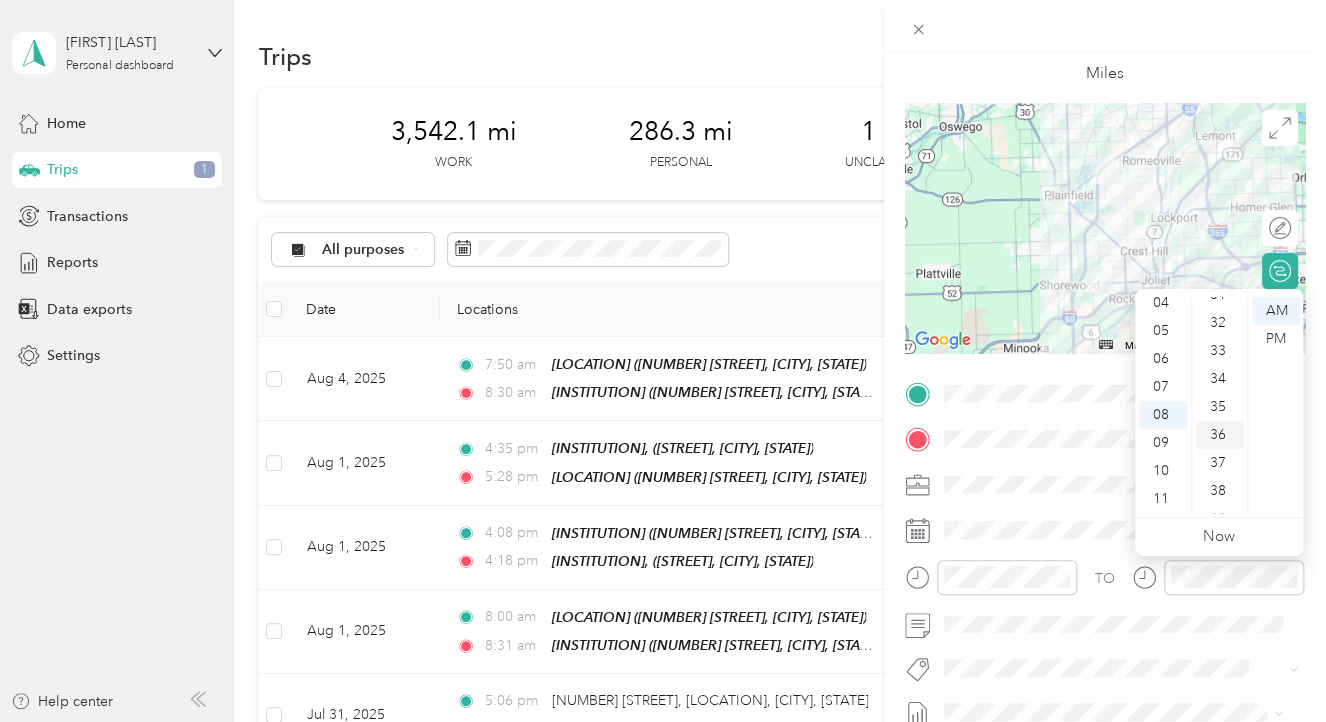 scroll, scrollTop: 784, scrollLeft: 0, axis: vertical 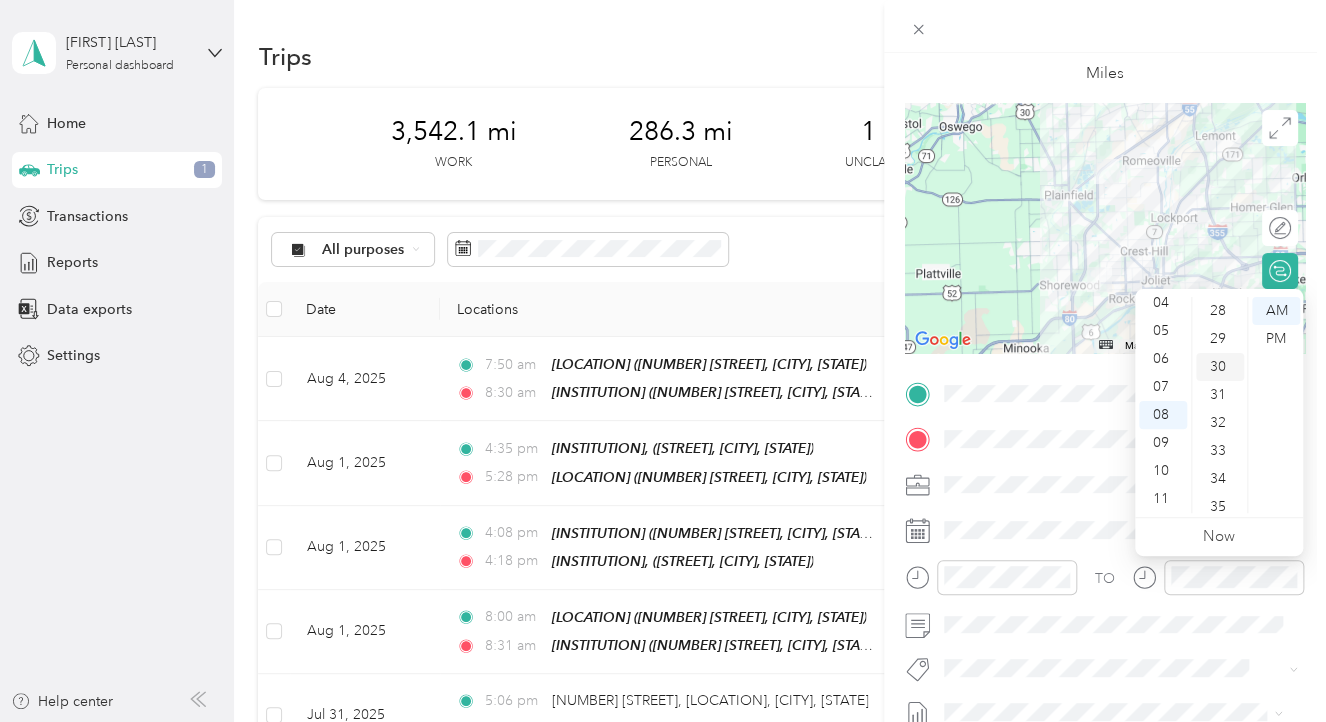 click on "30" at bounding box center (1220, 367) 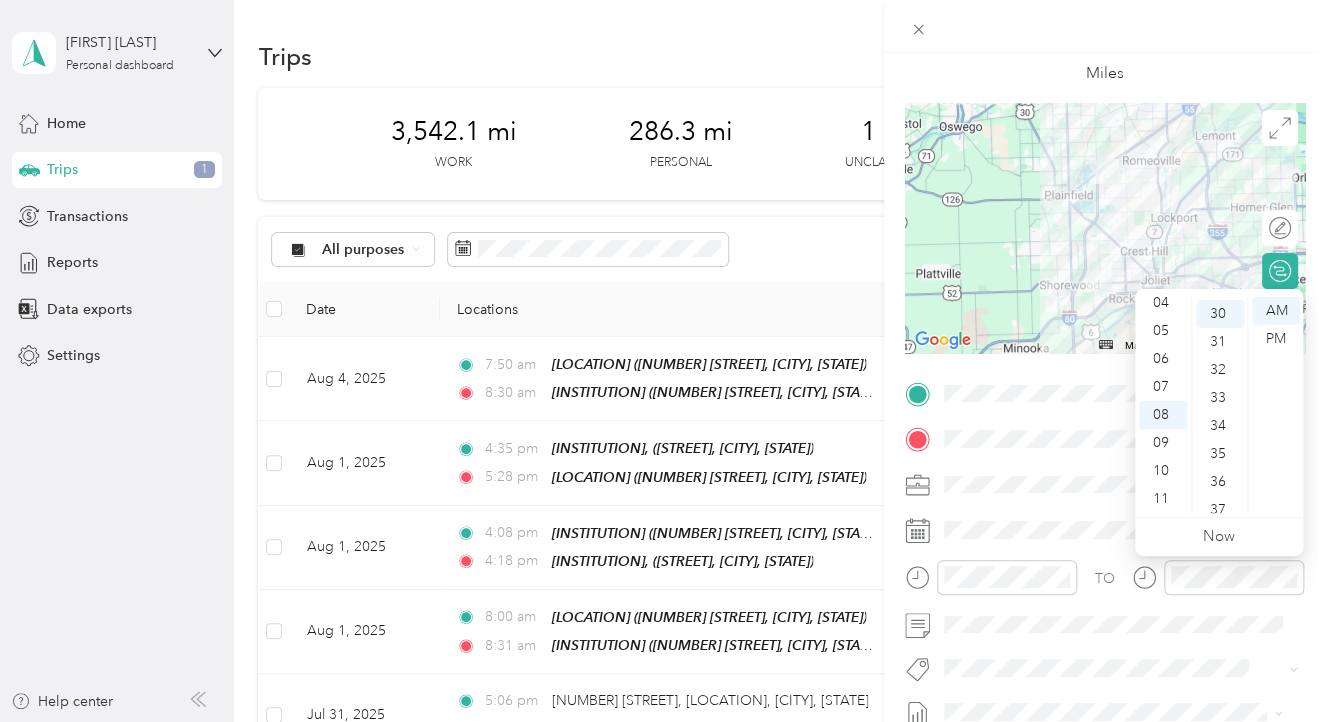 scroll, scrollTop: 840, scrollLeft: 0, axis: vertical 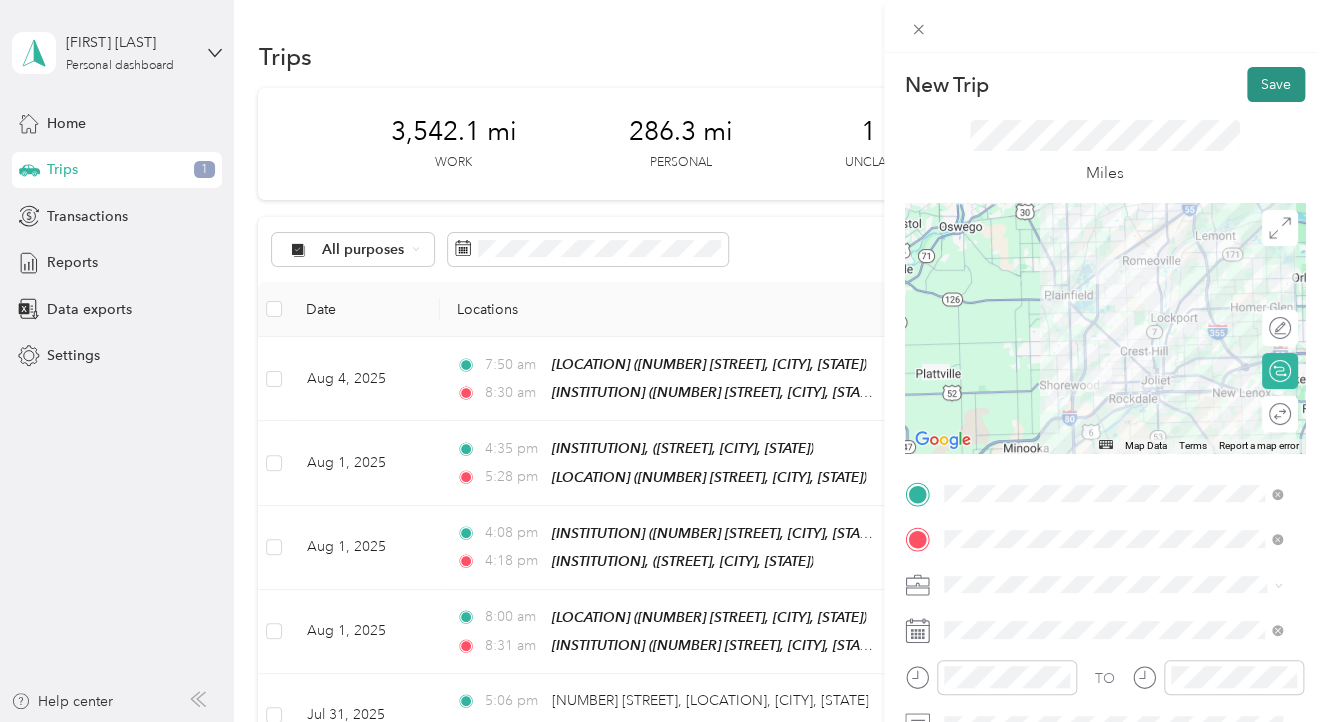 click on "Save" at bounding box center (1276, 84) 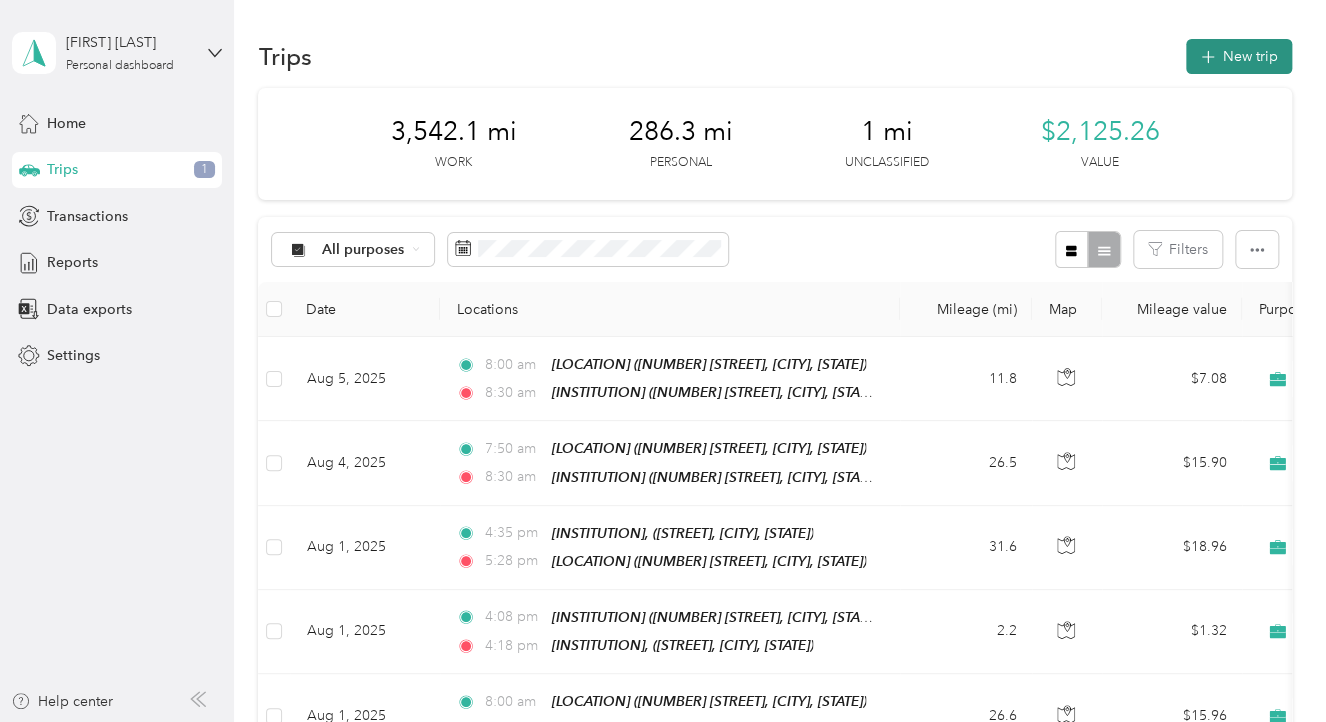click on "New trip" at bounding box center (1239, 56) 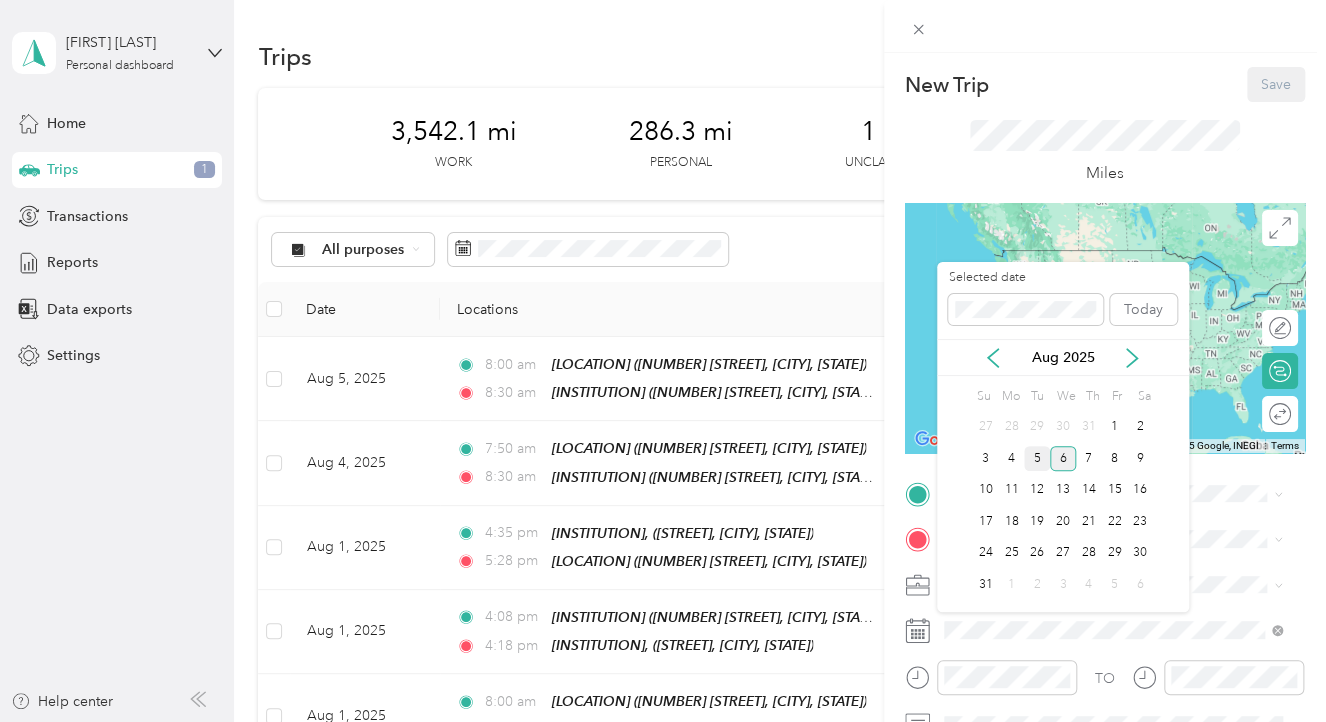 click on "5" at bounding box center [1037, 458] 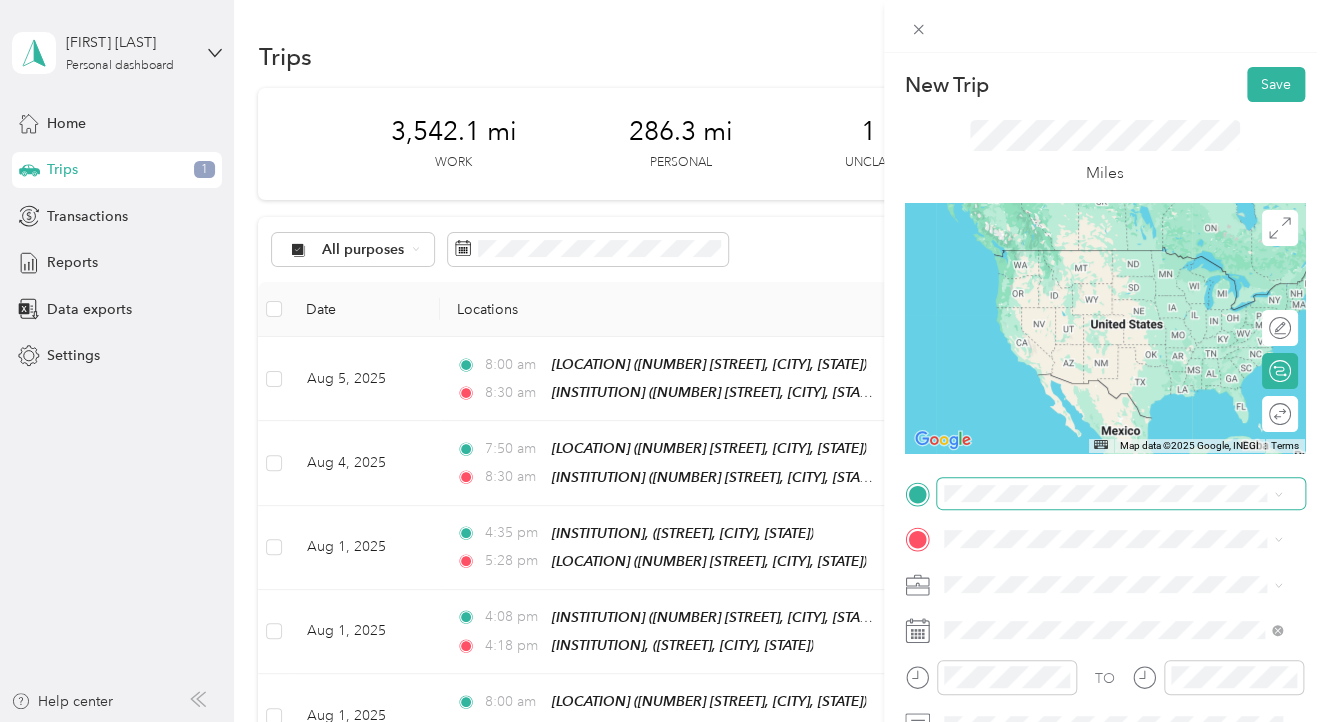 click at bounding box center [1121, 494] 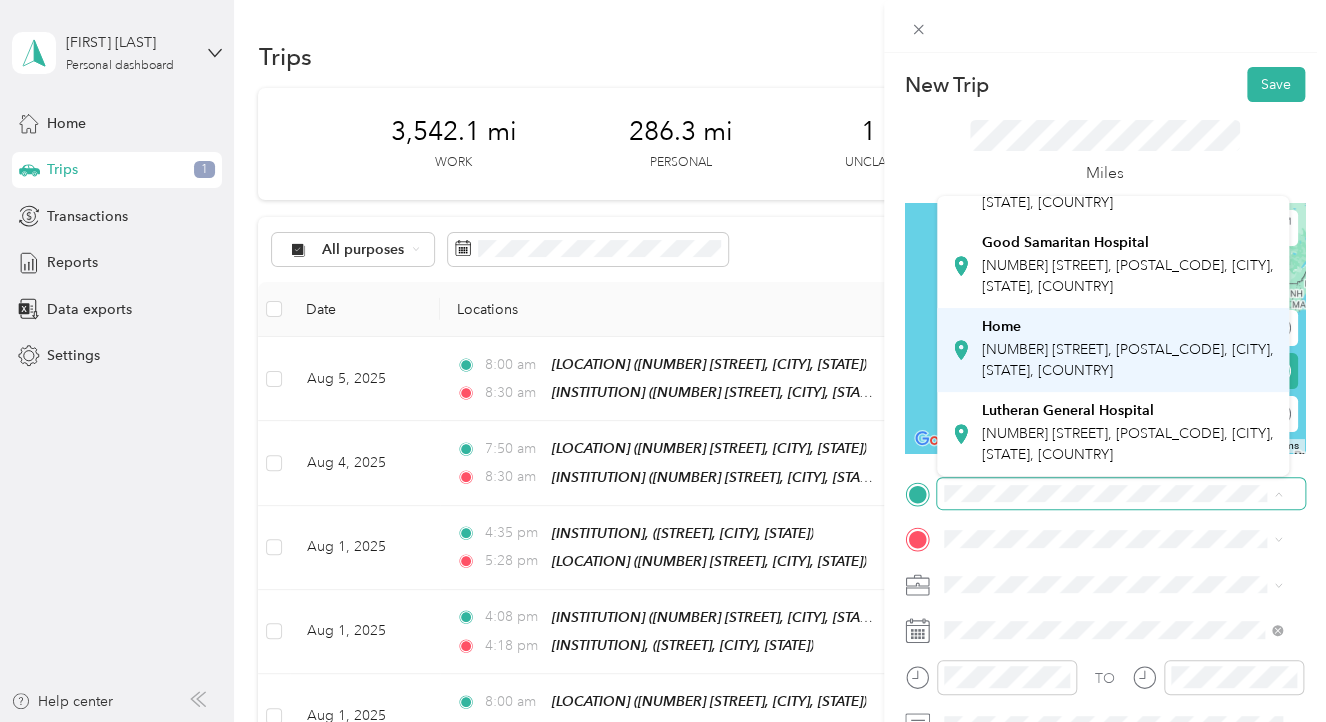 scroll, scrollTop: 644, scrollLeft: 0, axis: vertical 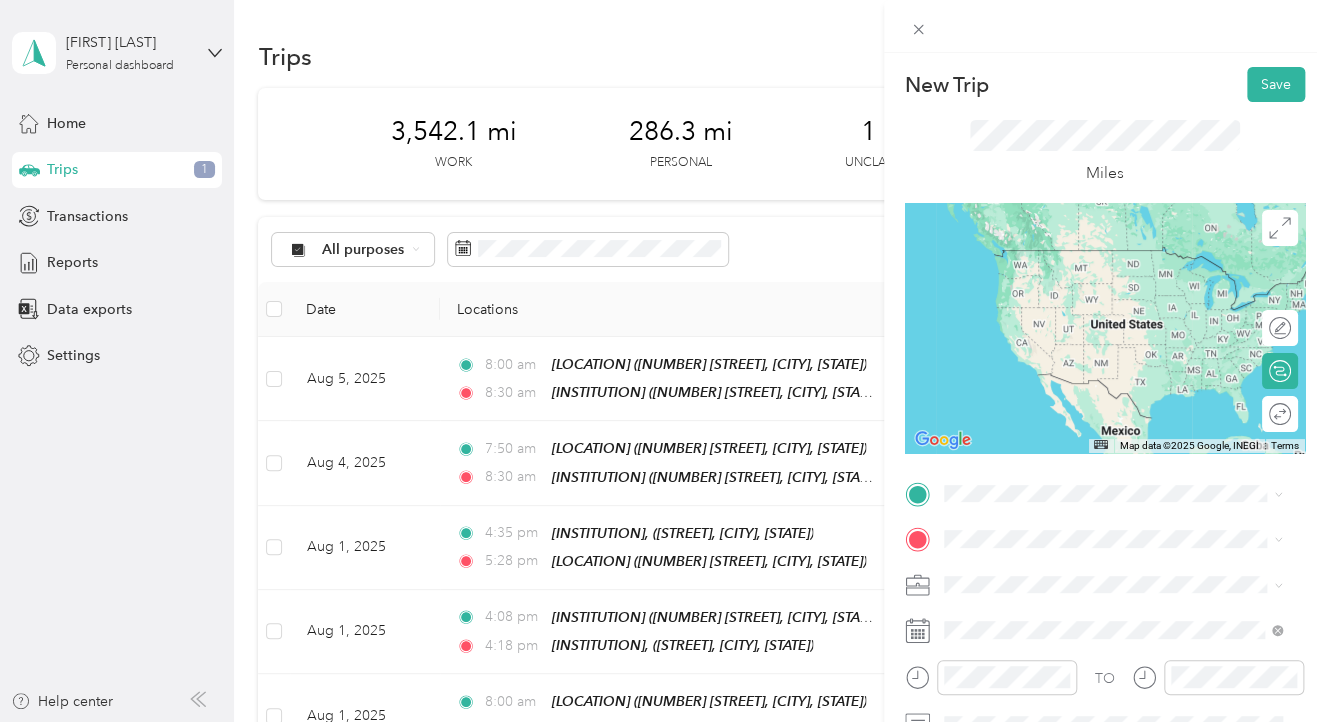 click on "[INSTITUTION] [NUMBER] [STREET], [POSTAL_CODE], [CITY], [STATE], [COUNTRY]" at bounding box center [1128, 270] 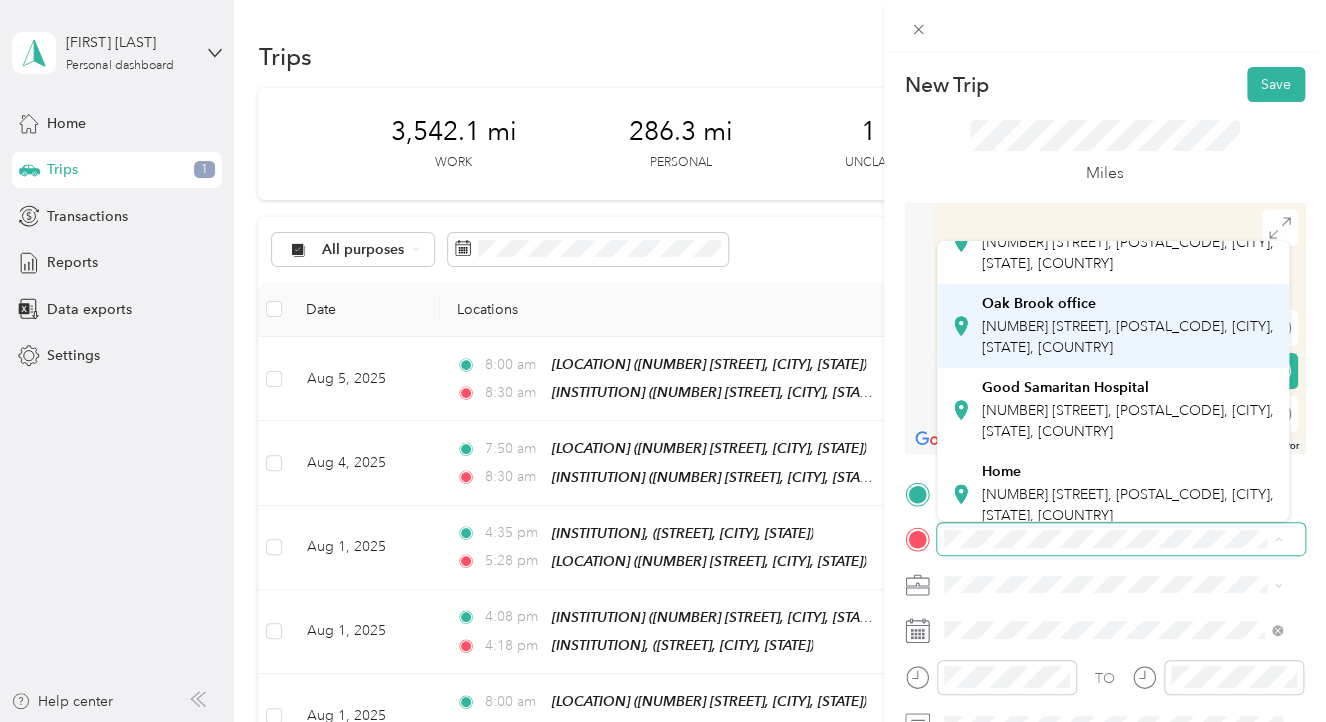 scroll, scrollTop: 600, scrollLeft: 0, axis: vertical 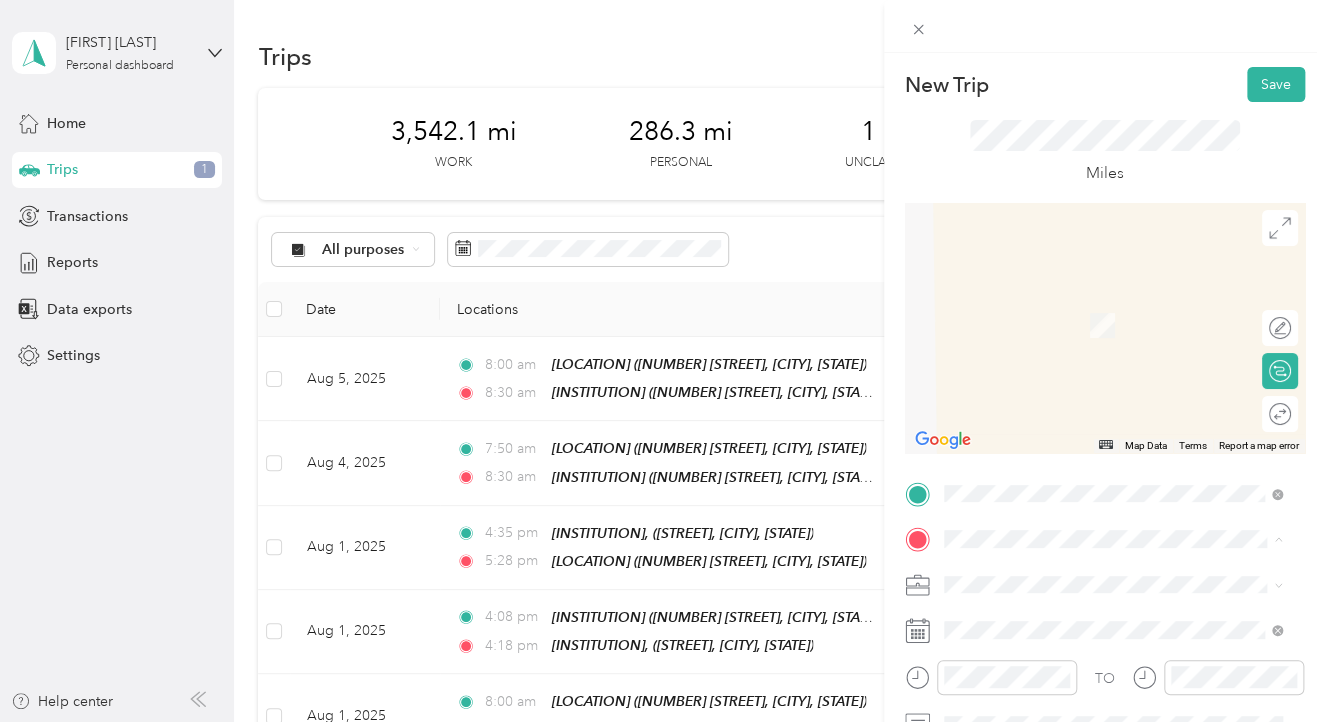 click on "[LOCATION] [NUMBER] [STREET], [POSTAL_CODE], [CITY], [STATE], [COUNTRY]" at bounding box center [1128, 418] 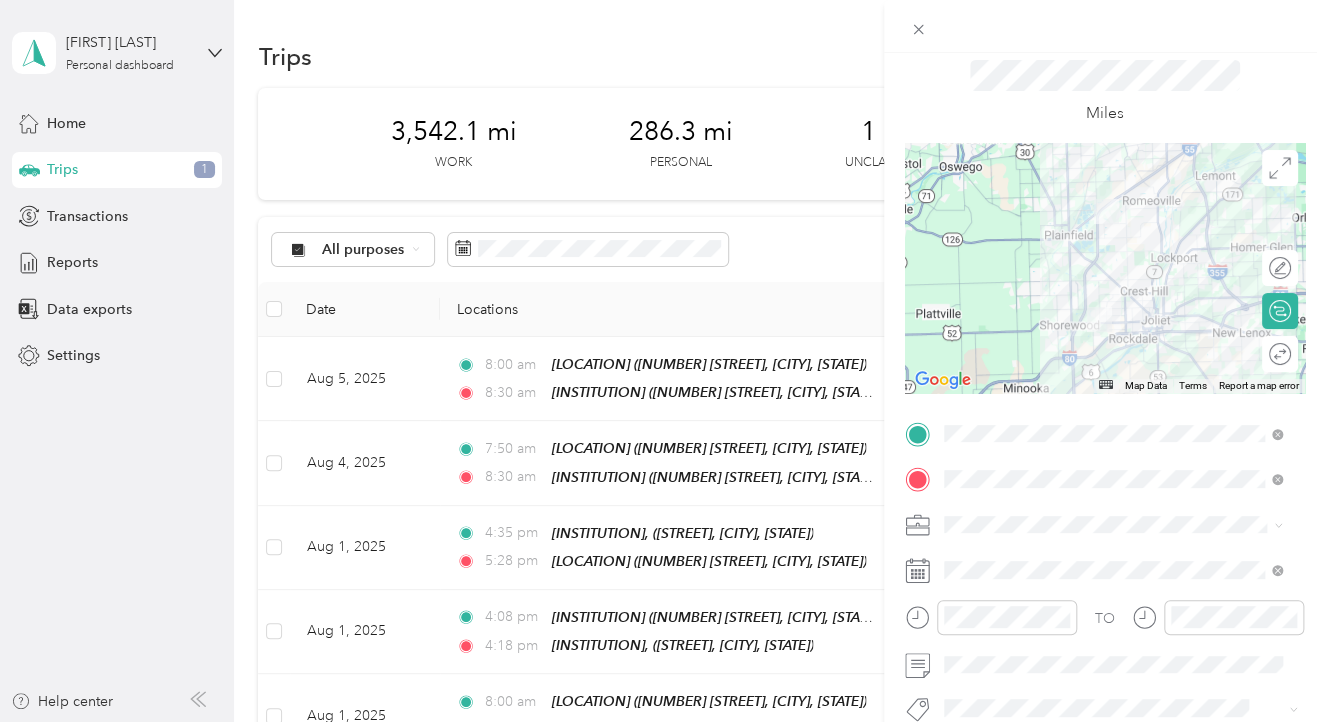 scroll, scrollTop: 200, scrollLeft: 0, axis: vertical 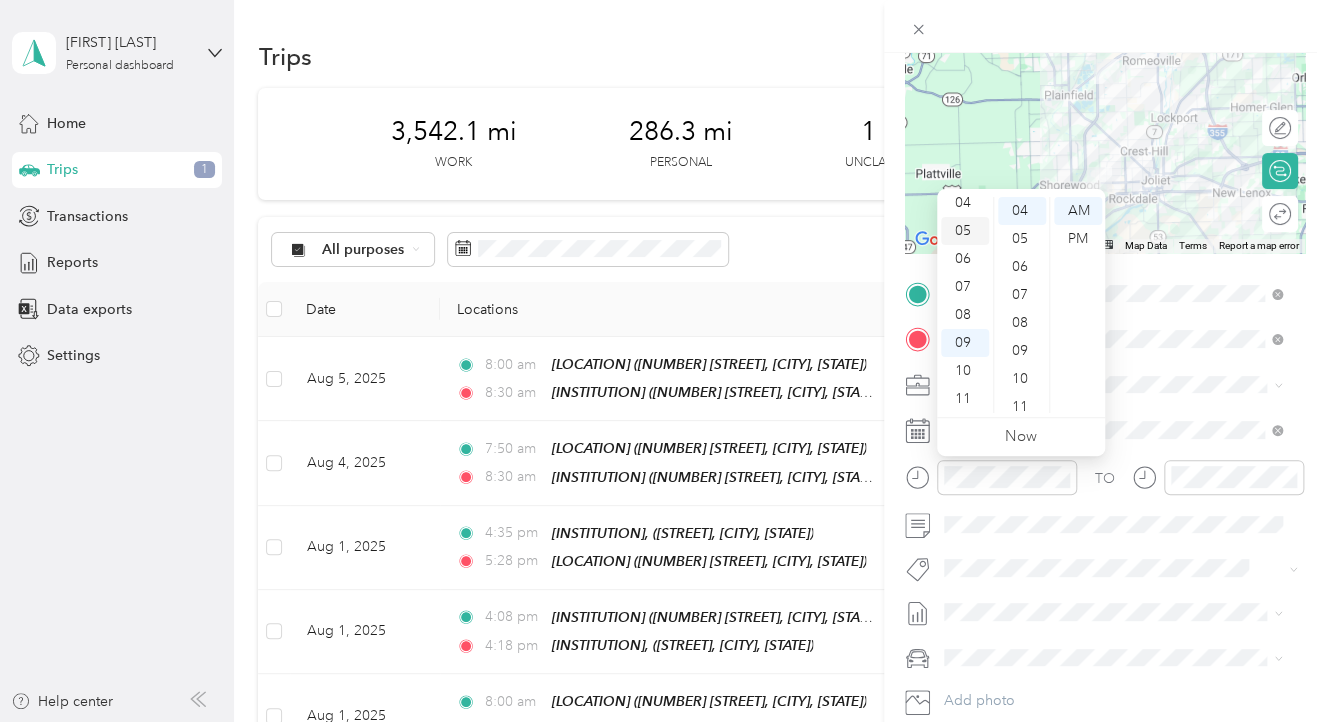 click on "05" at bounding box center (965, 231) 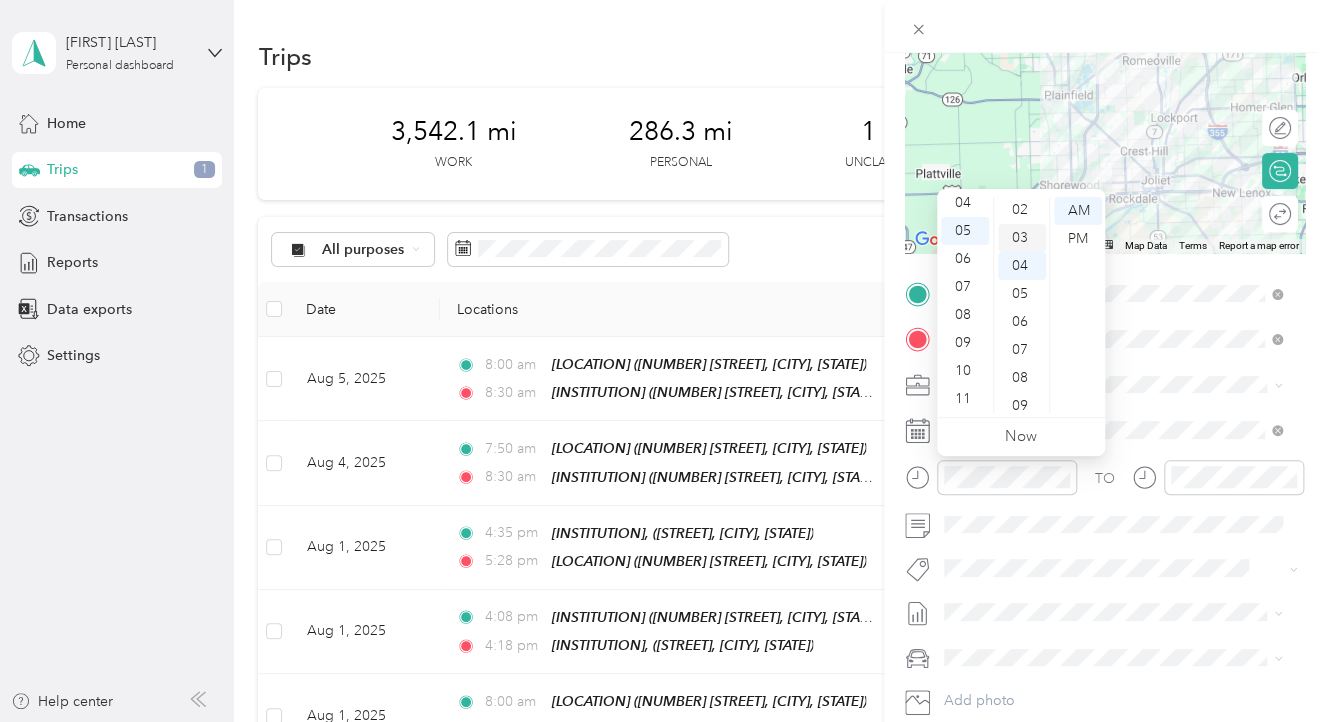 scroll, scrollTop: 12, scrollLeft: 0, axis: vertical 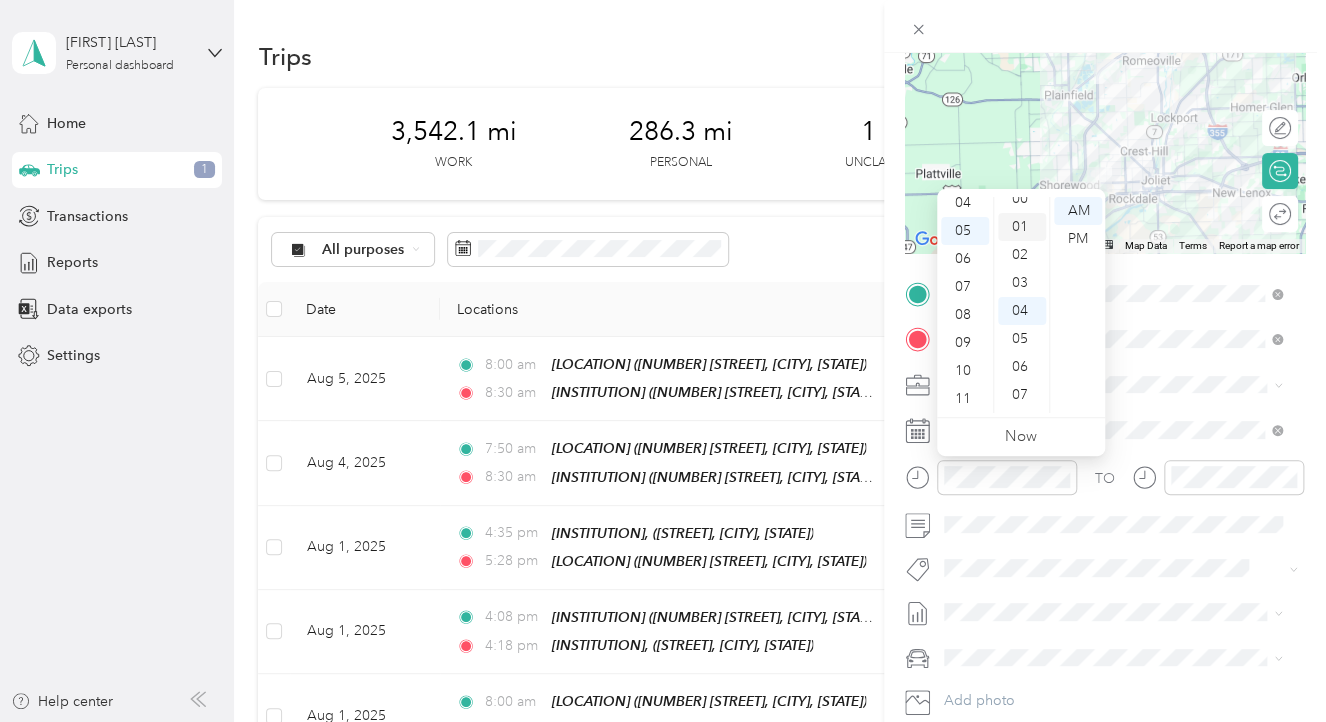 click on "01" at bounding box center (1022, 227) 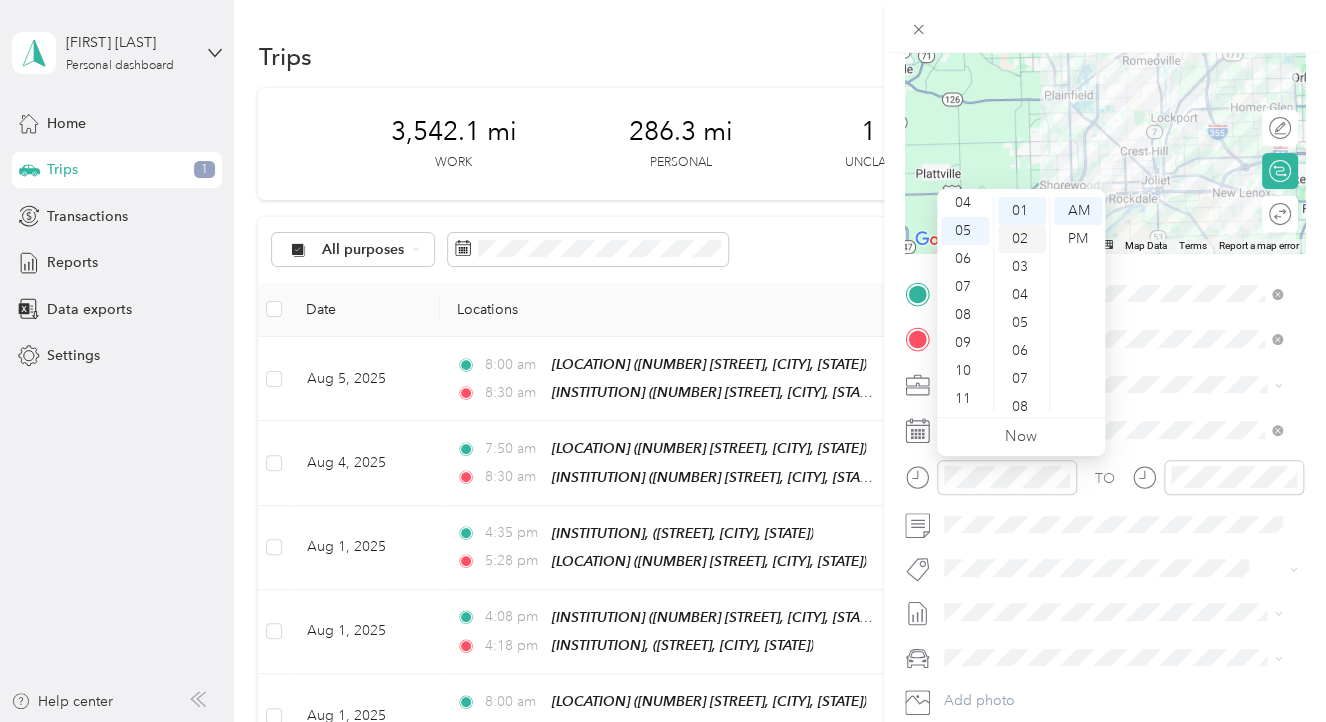 scroll, scrollTop: 0, scrollLeft: 0, axis: both 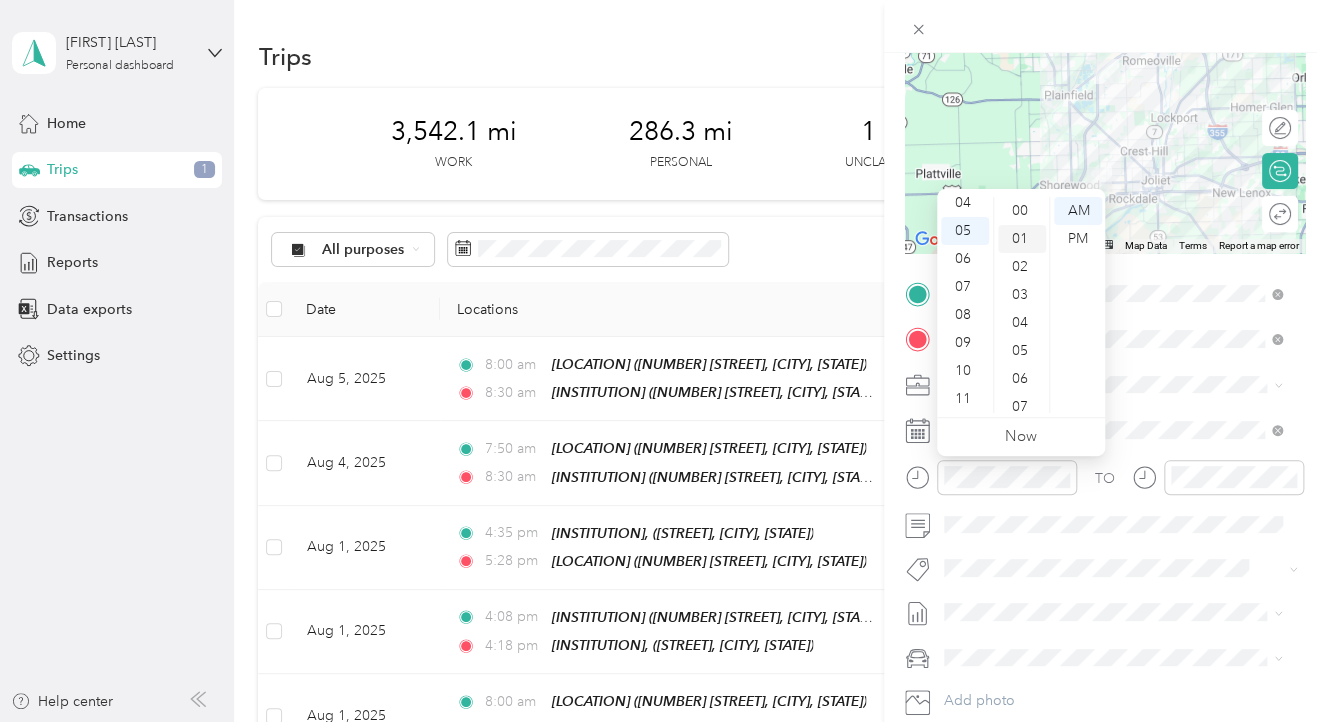 click on "00" at bounding box center [1022, 211] 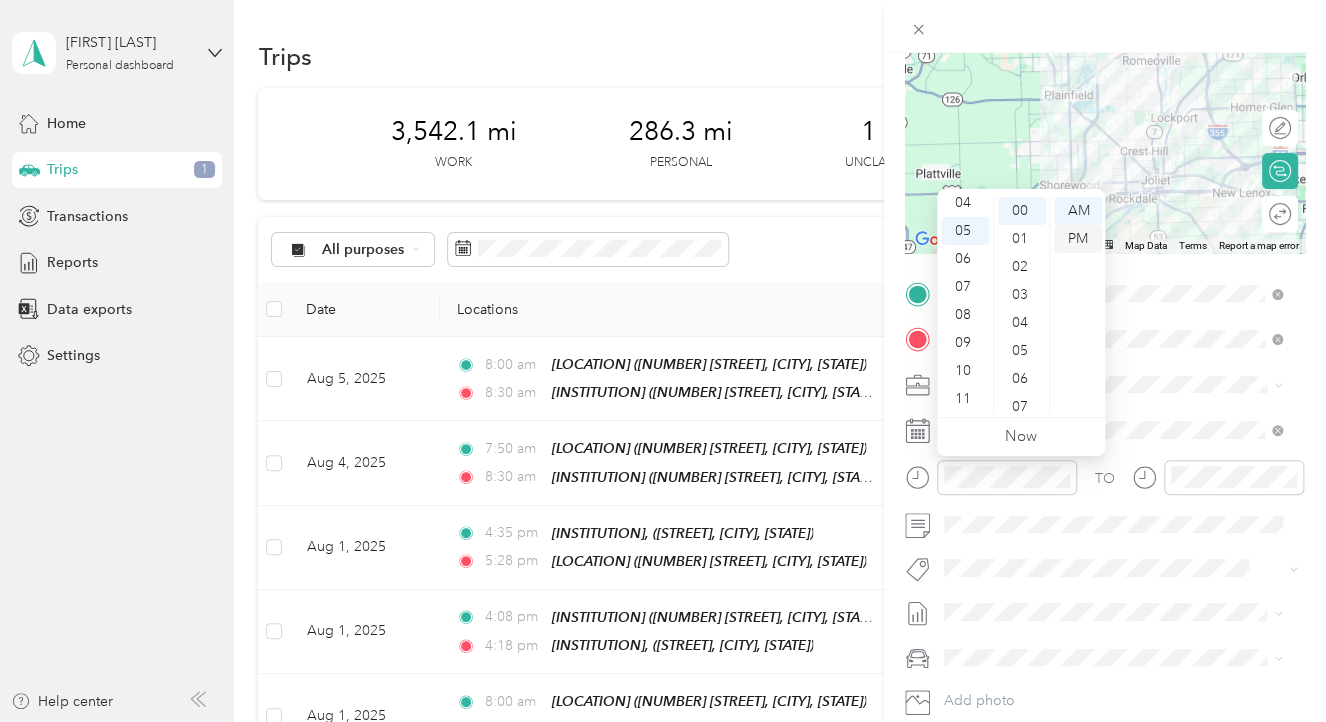 click on "PM" at bounding box center (1078, 239) 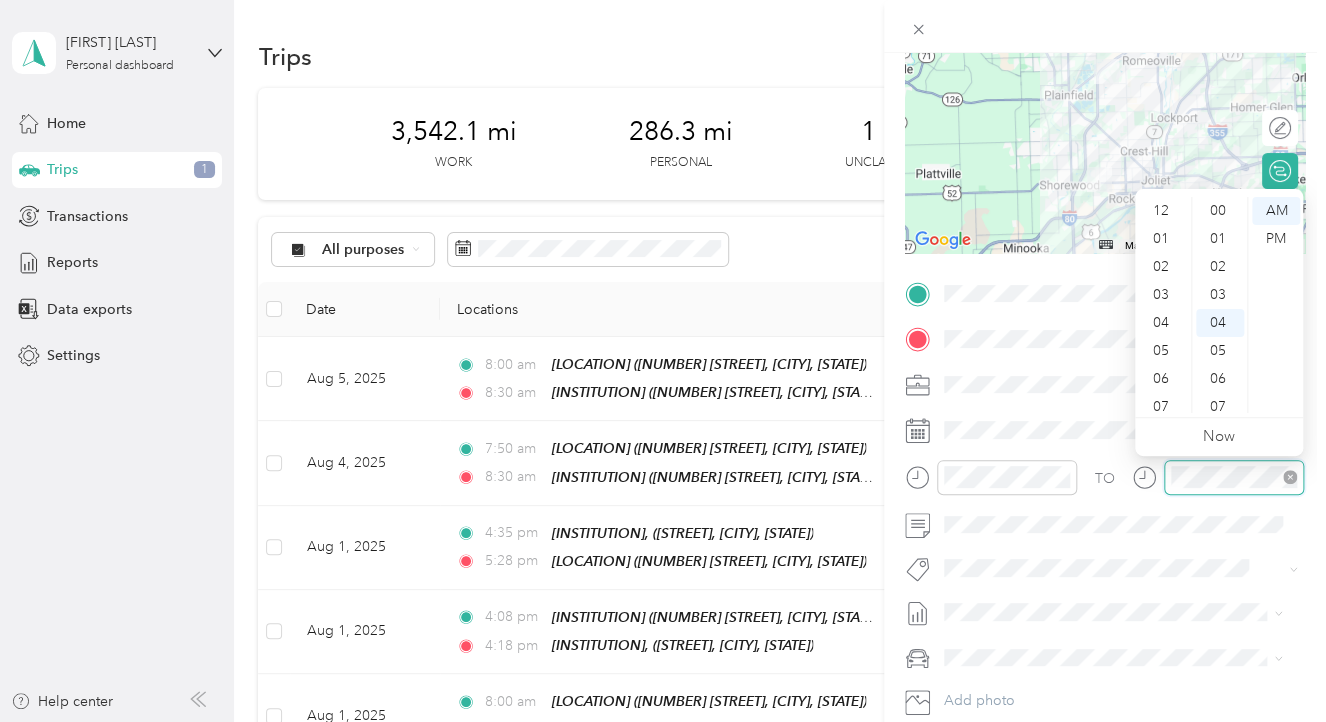 scroll, scrollTop: 112, scrollLeft: 0, axis: vertical 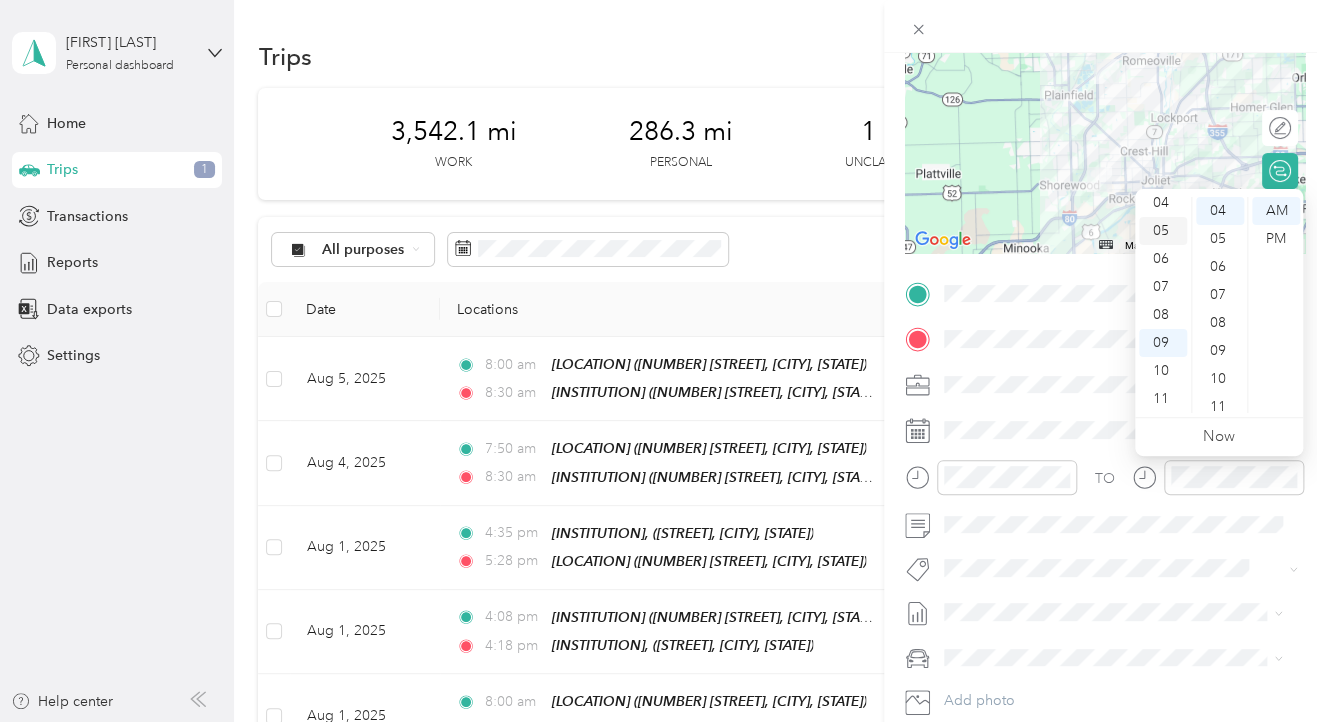 click on "05" at bounding box center [1163, 231] 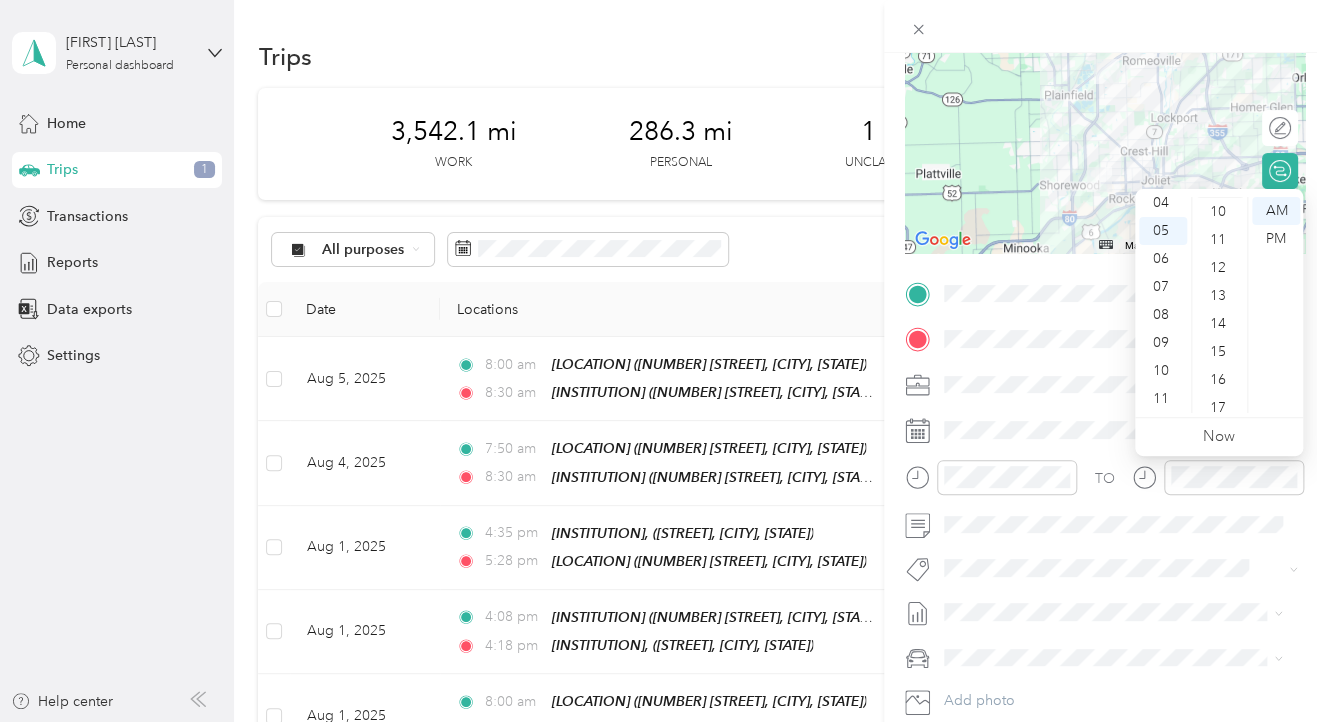 scroll, scrollTop: 512, scrollLeft: 0, axis: vertical 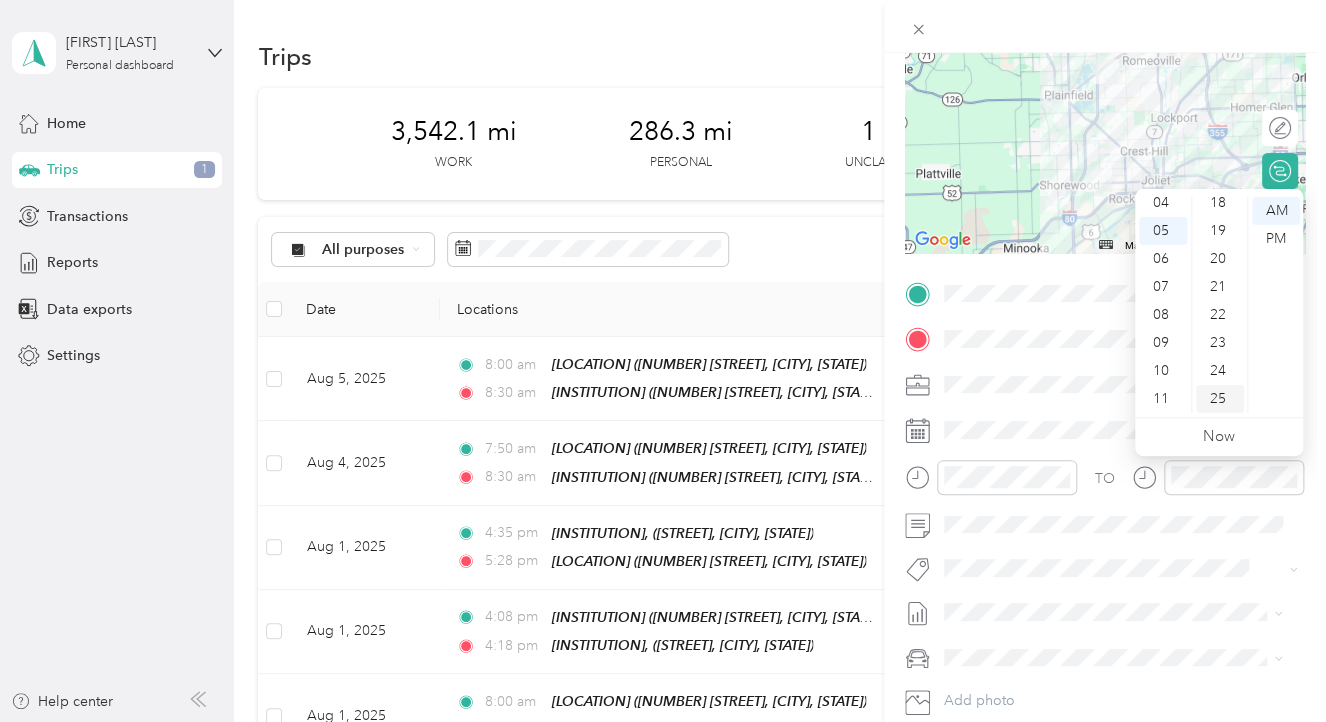 click on "25" at bounding box center (1220, 399) 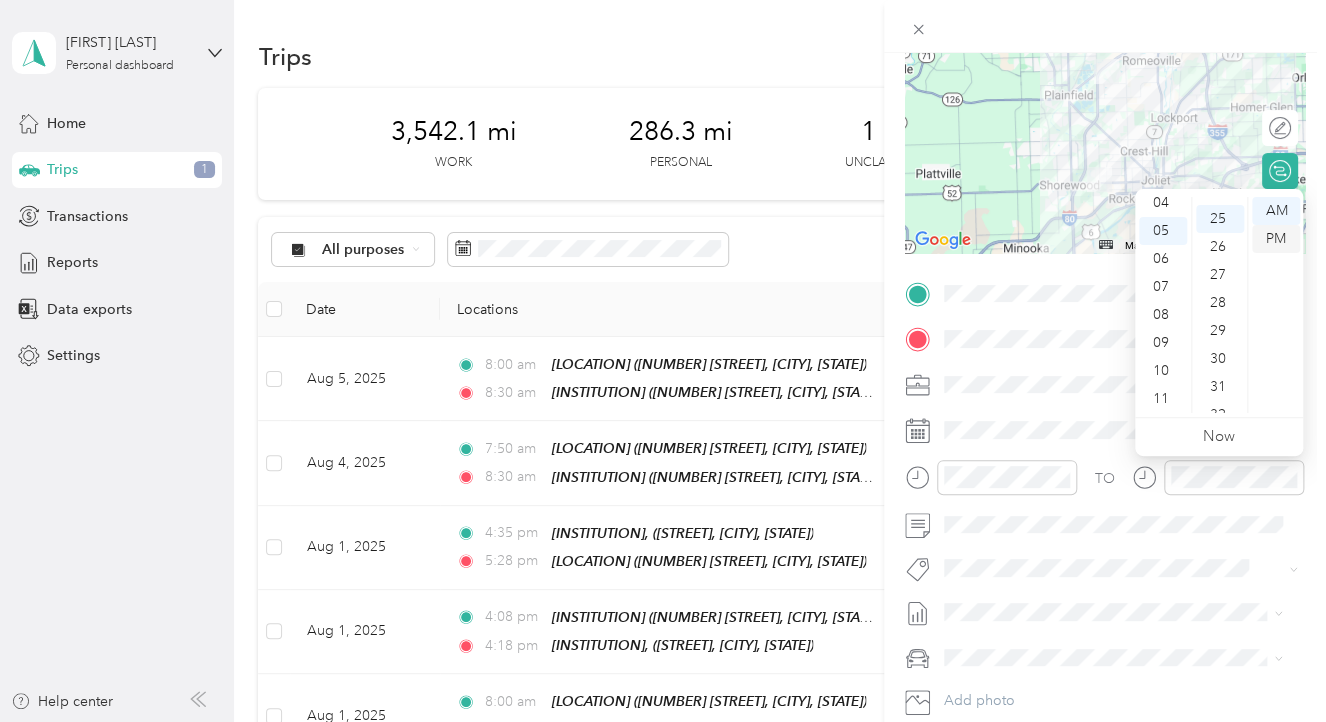 scroll, scrollTop: 700, scrollLeft: 0, axis: vertical 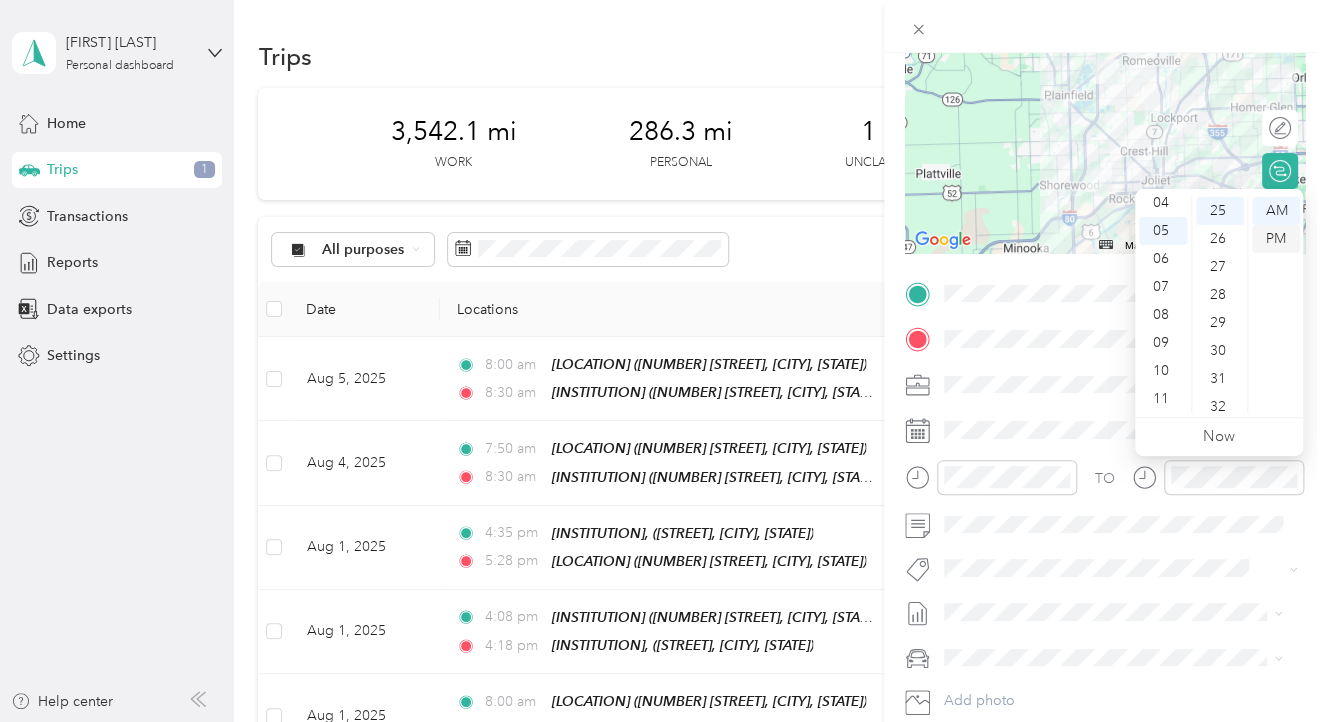 click on "PM" at bounding box center (1276, 239) 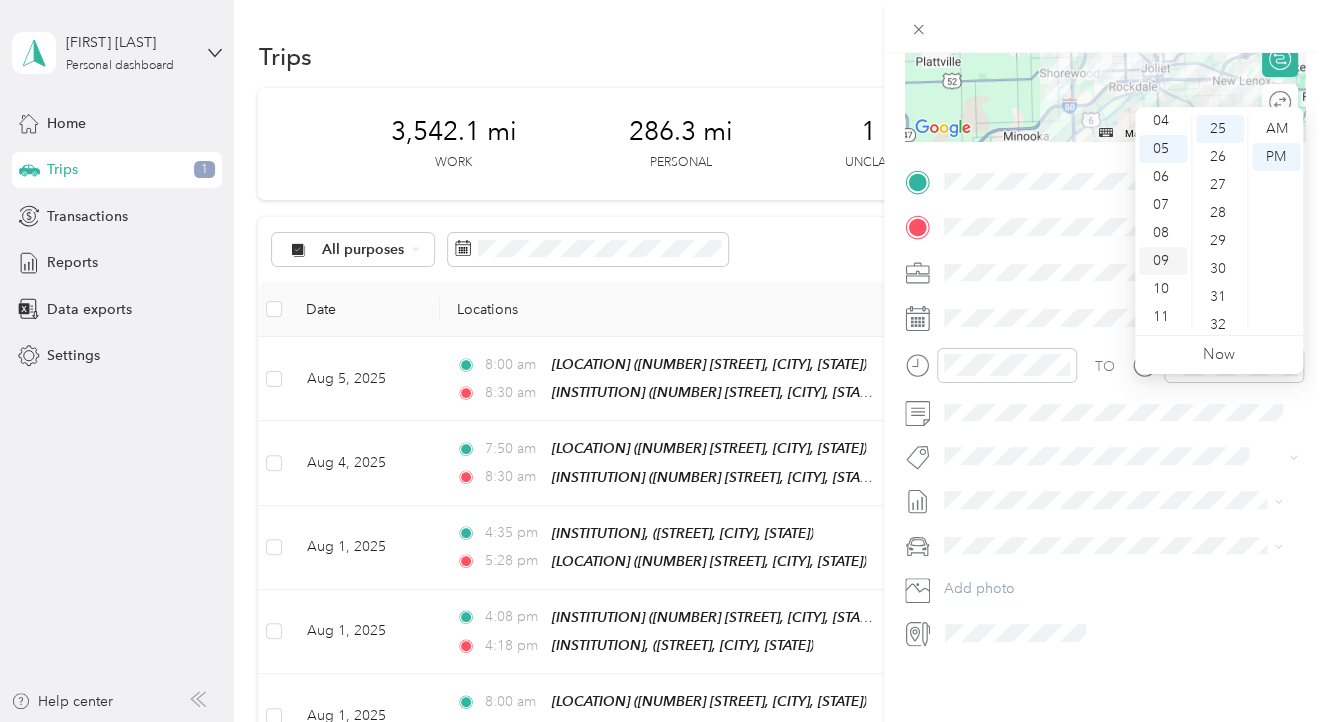 scroll, scrollTop: 0, scrollLeft: 0, axis: both 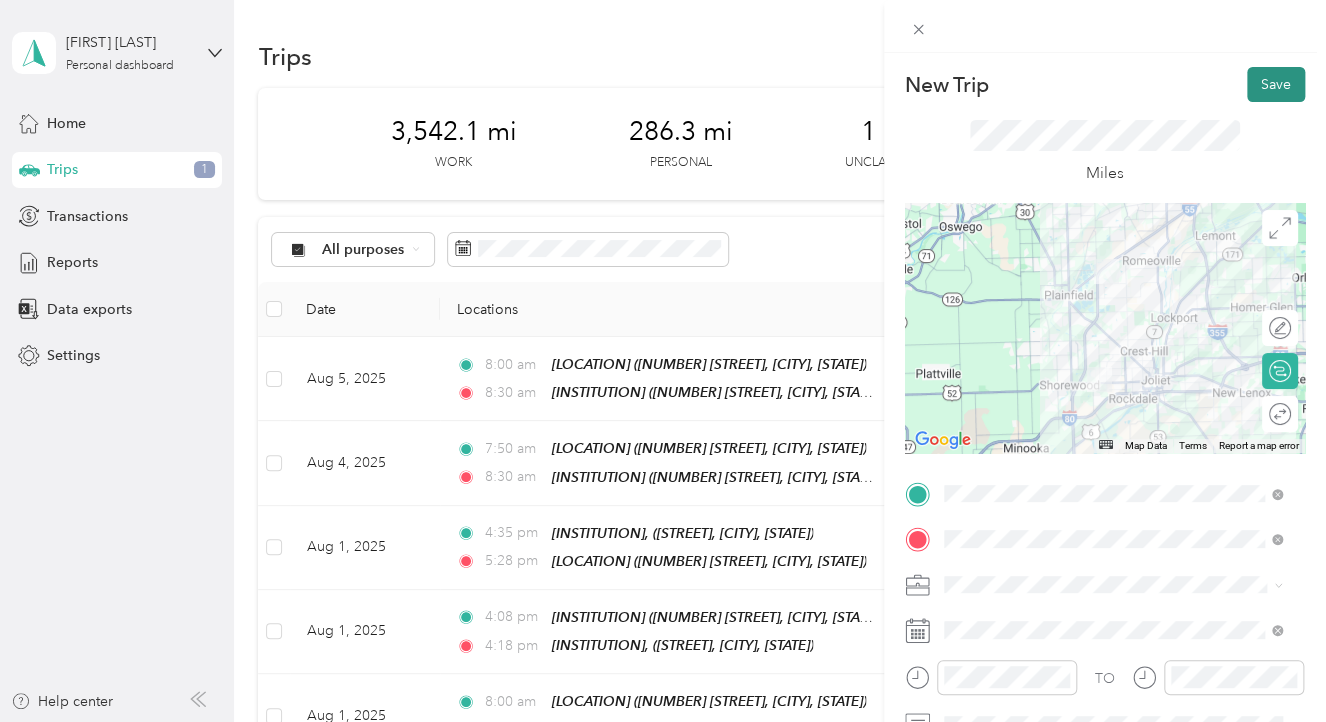 click on "Save" at bounding box center [1276, 84] 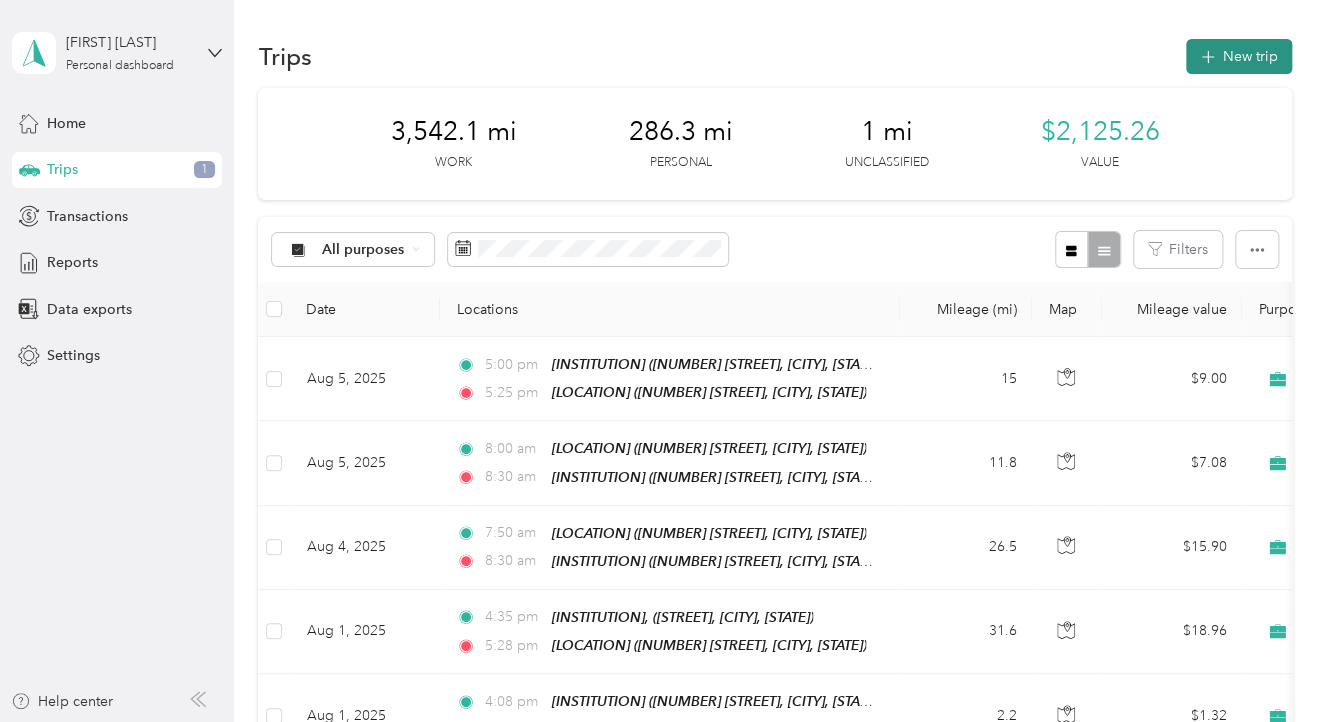 click on "New trip" at bounding box center [1239, 56] 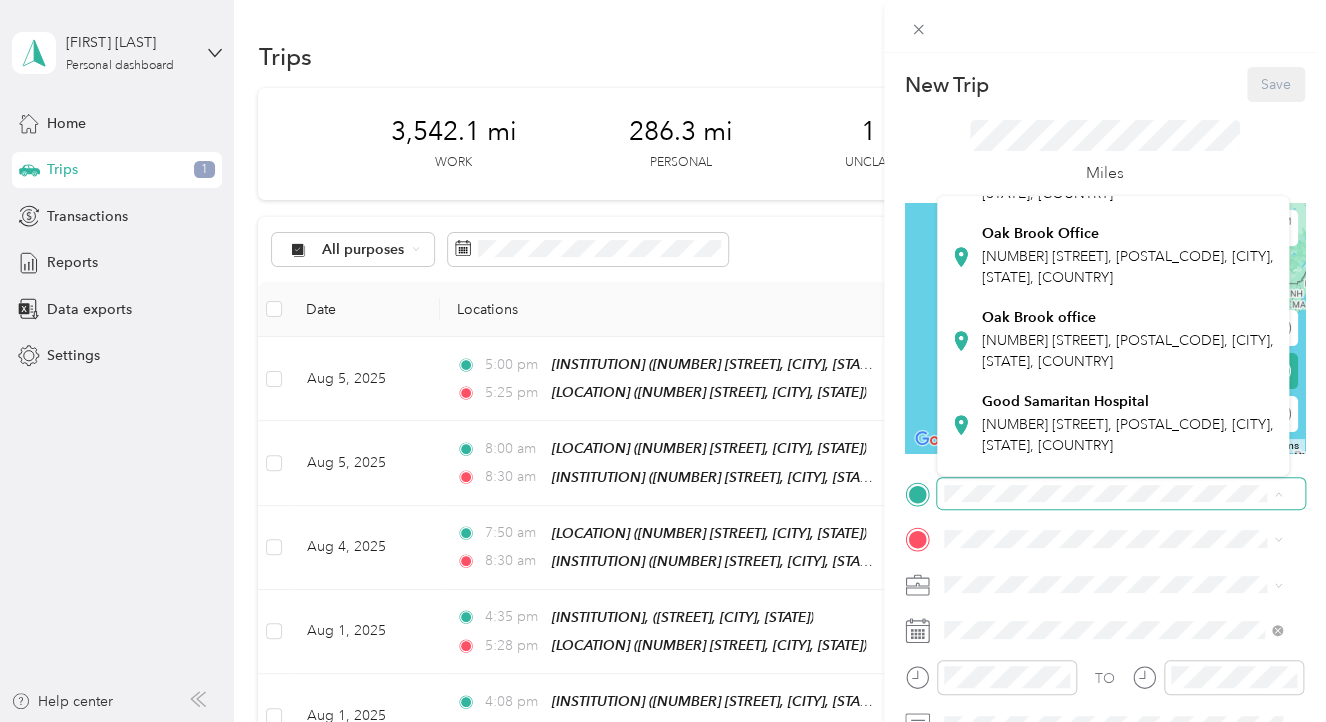 scroll, scrollTop: 600, scrollLeft: 0, axis: vertical 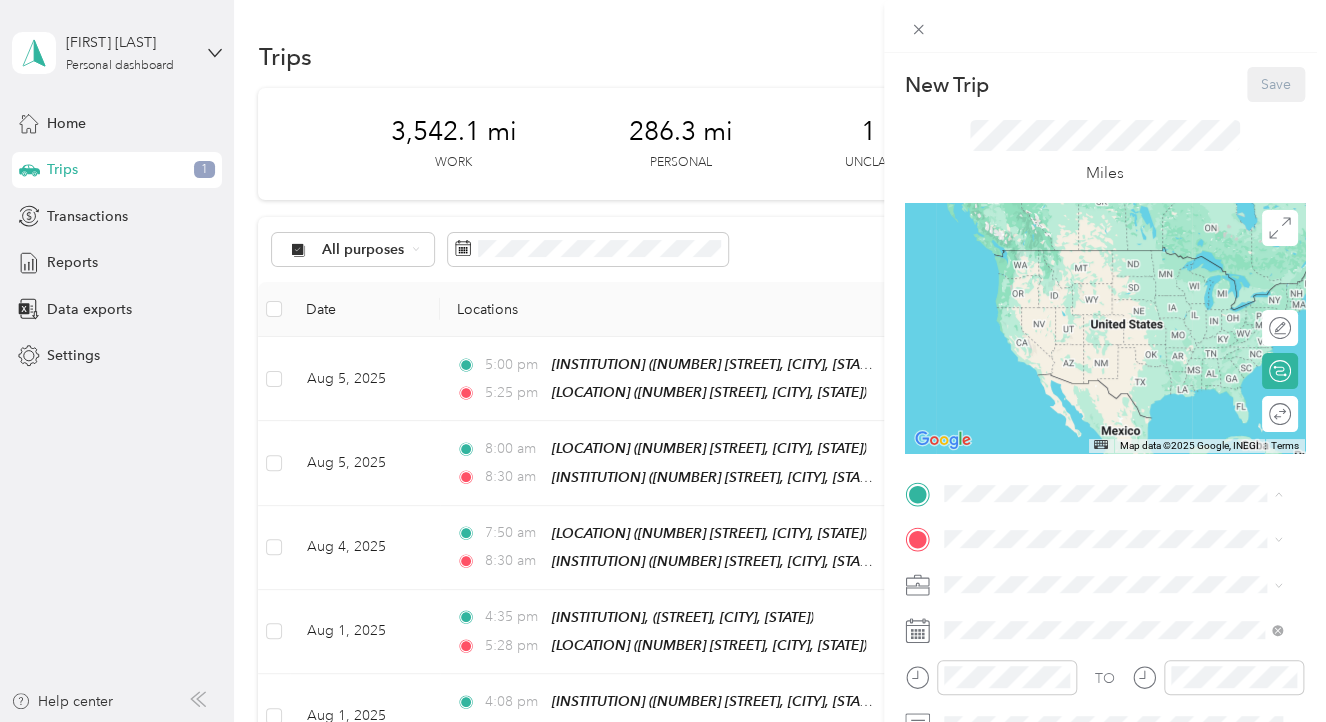 click on "[LOCATION] [NUMBER] [STREET], [POSTAL_CODE], [CITY], [STATE], [COUNTRY]" at bounding box center [1128, 372] 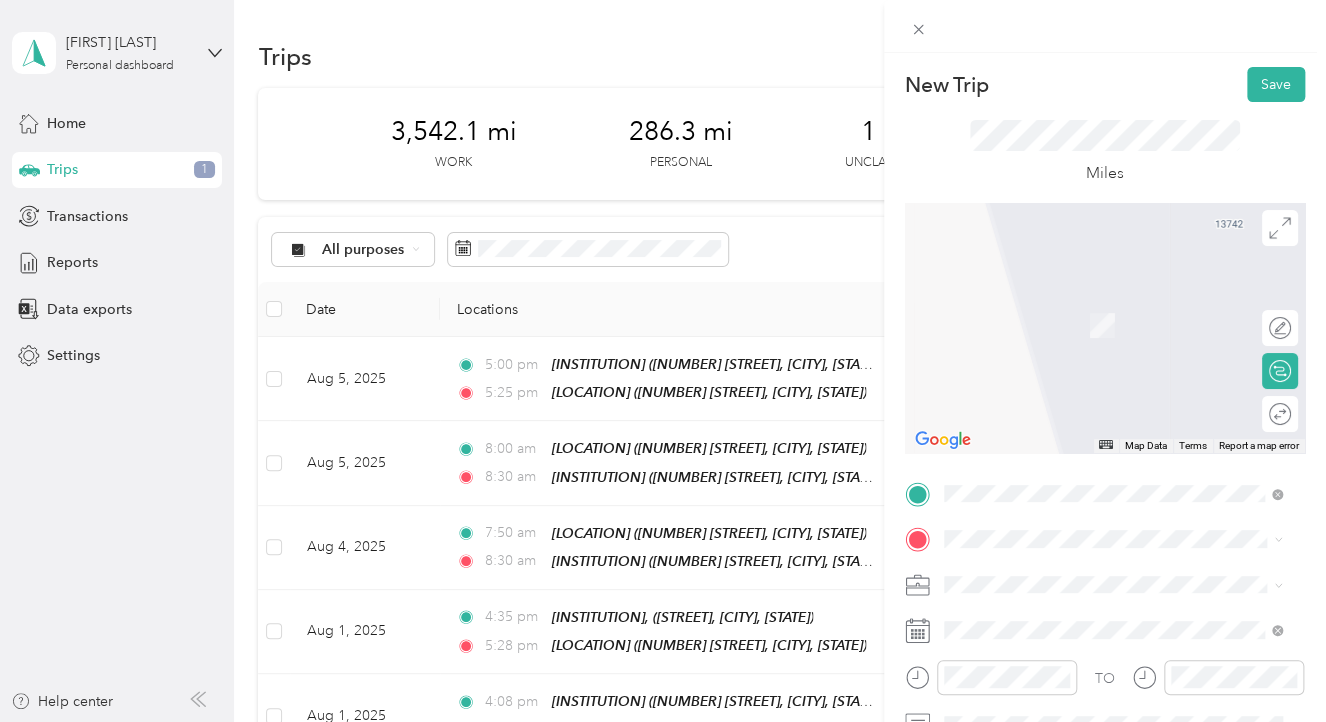 click on "[INSTITUTION] [NUMBER] [STREET], [POSTAL_CODE], [CITY], [STATE], [COUNTRY]" at bounding box center (1128, 321) 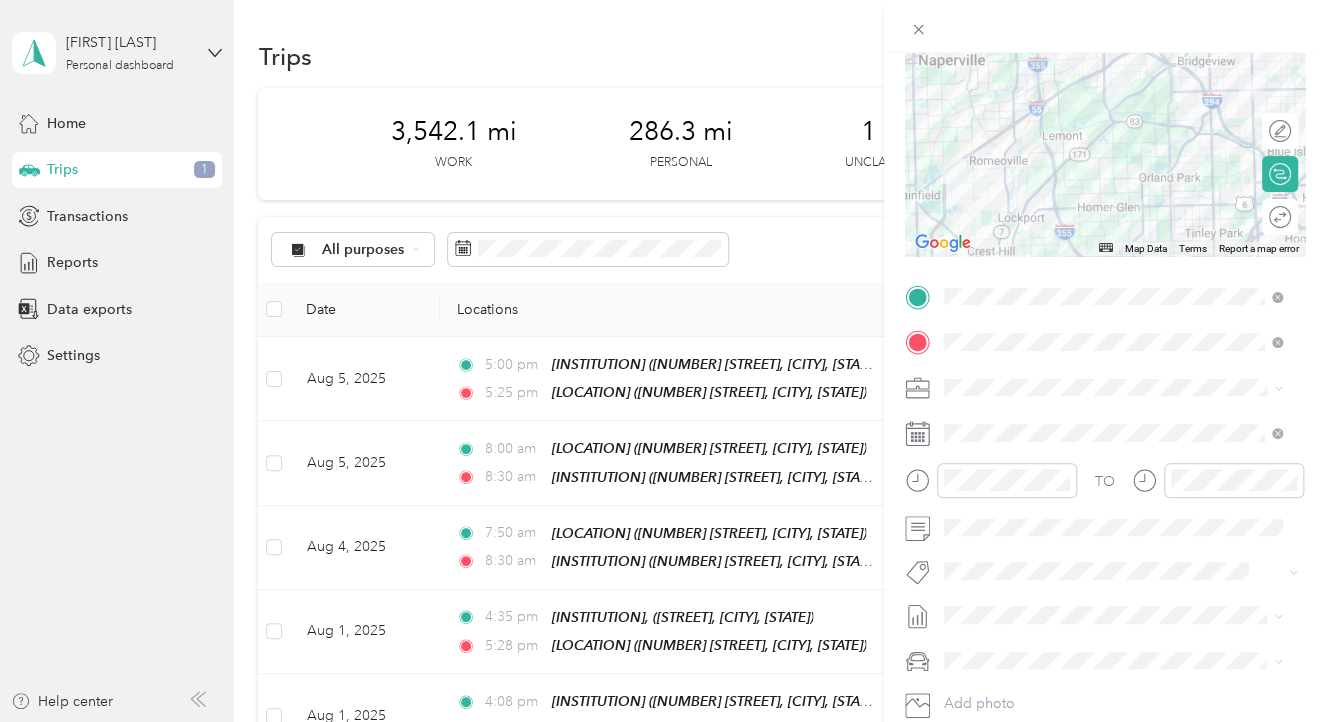 scroll, scrollTop: 200, scrollLeft: 0, axis: vertical 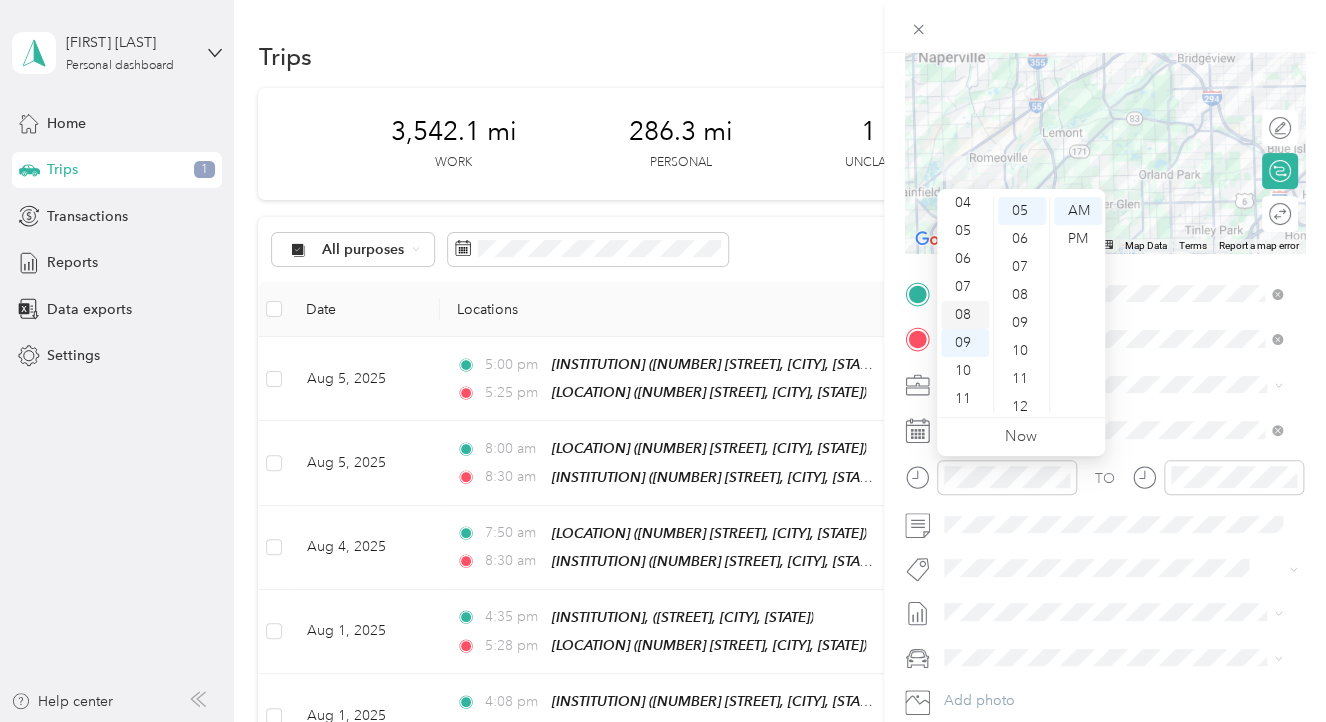 click on "08" at bounding box center [965, 315] 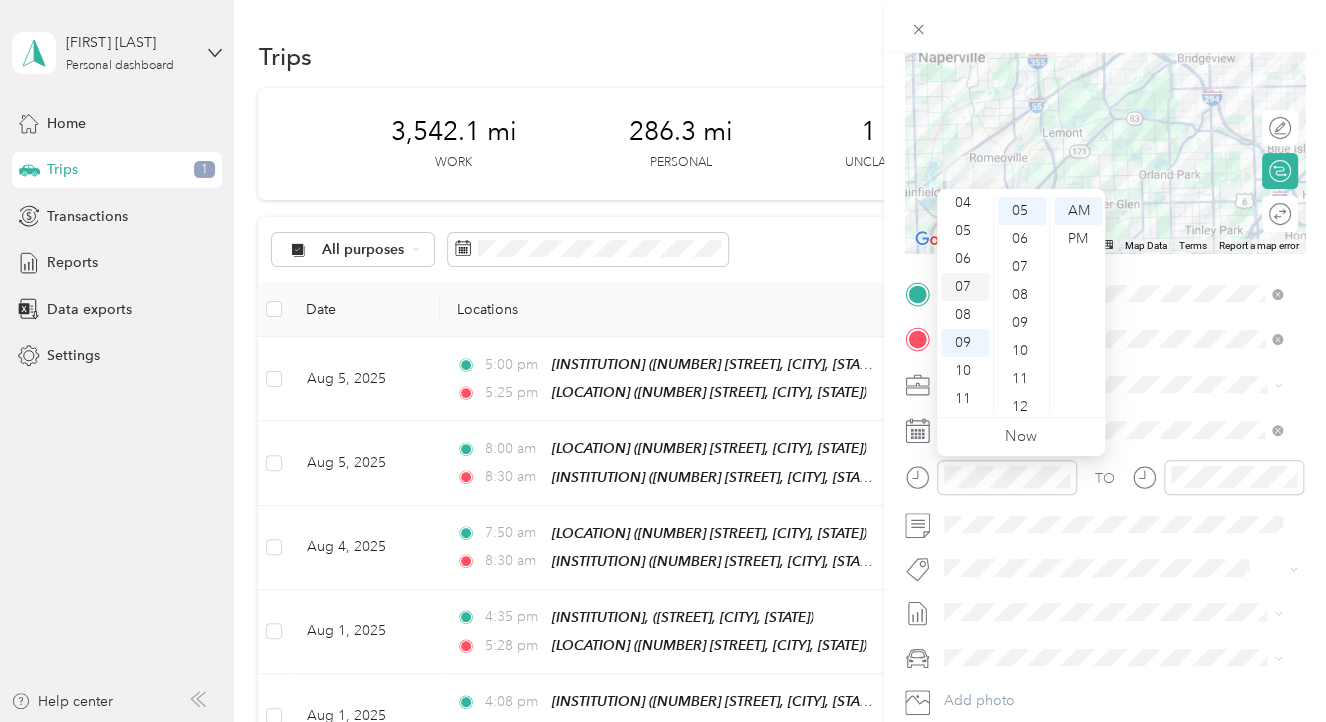 click on "07" at bounding box center [965, 287] 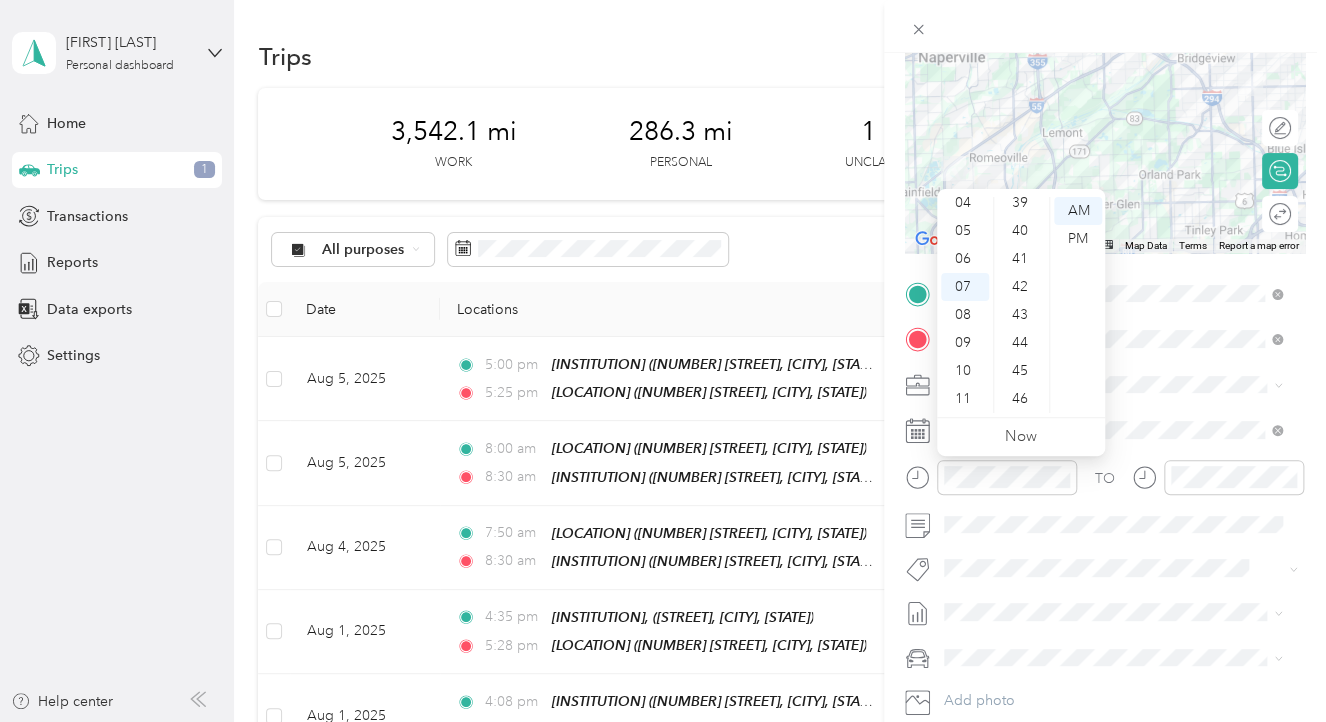 scroll, scrollTop: 1200, scrollLeft: 0, axis: vertical 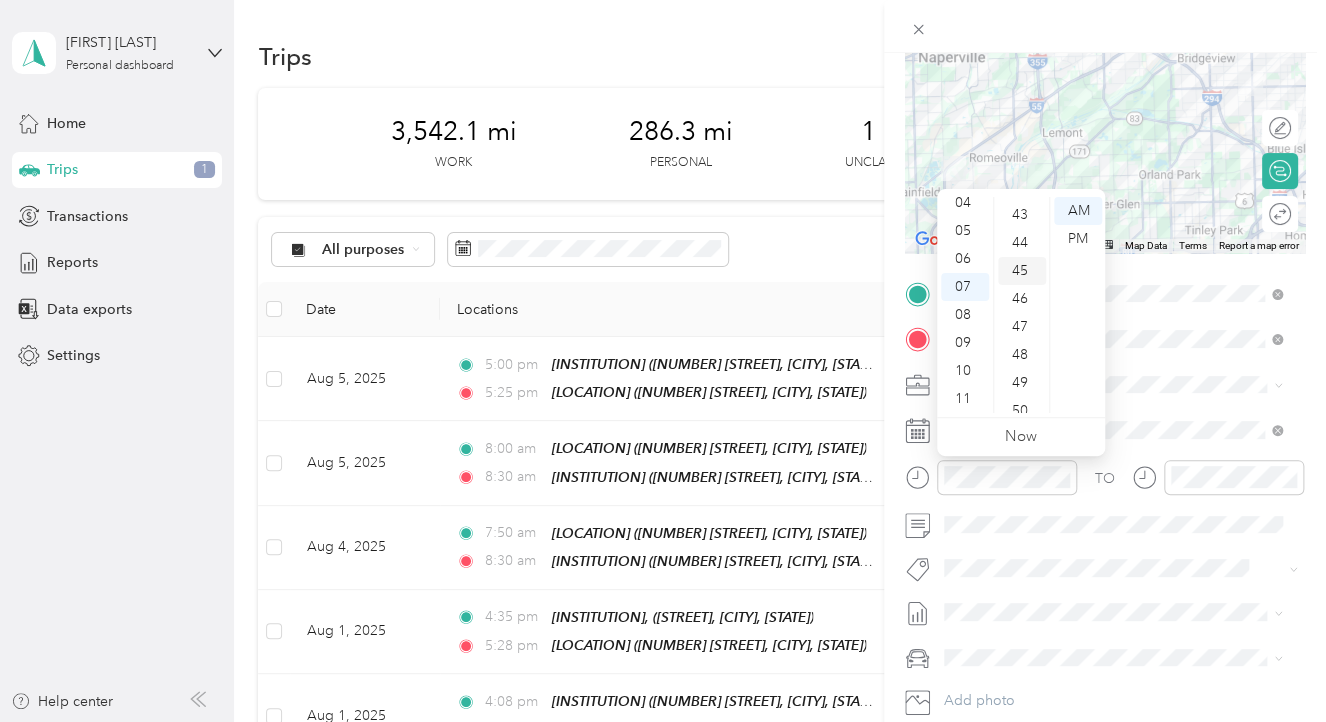 click on "45" at bounding box center (1022, 271) 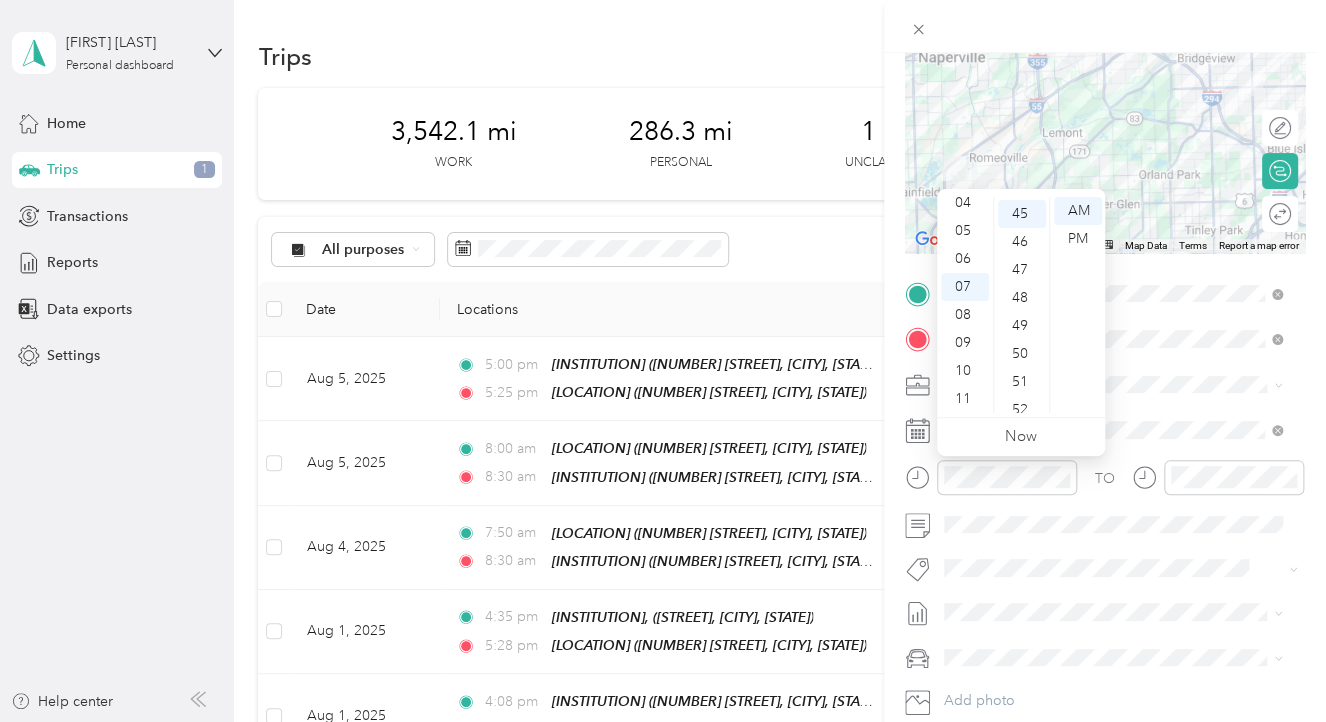 scroll, scrollTop: 1260, scrollLeft: 0, axis: vertical 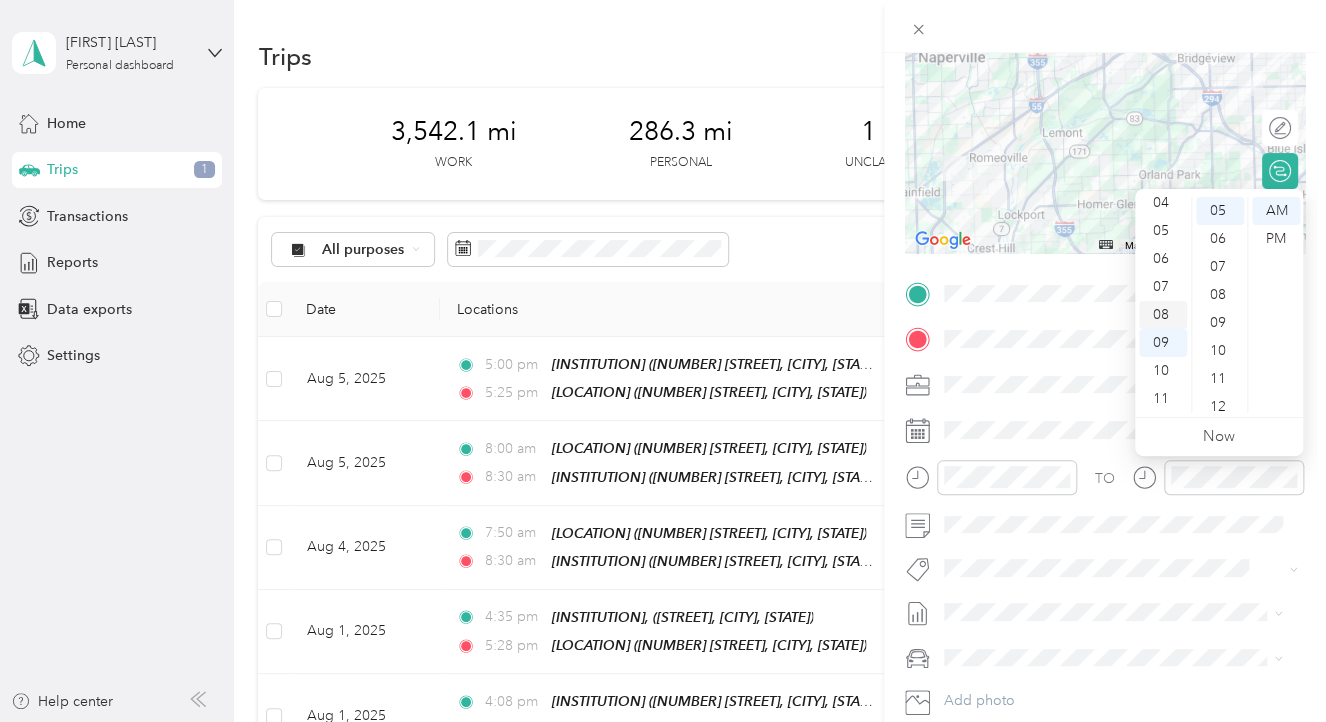 click on "08" at bounding box center (1163, 315) 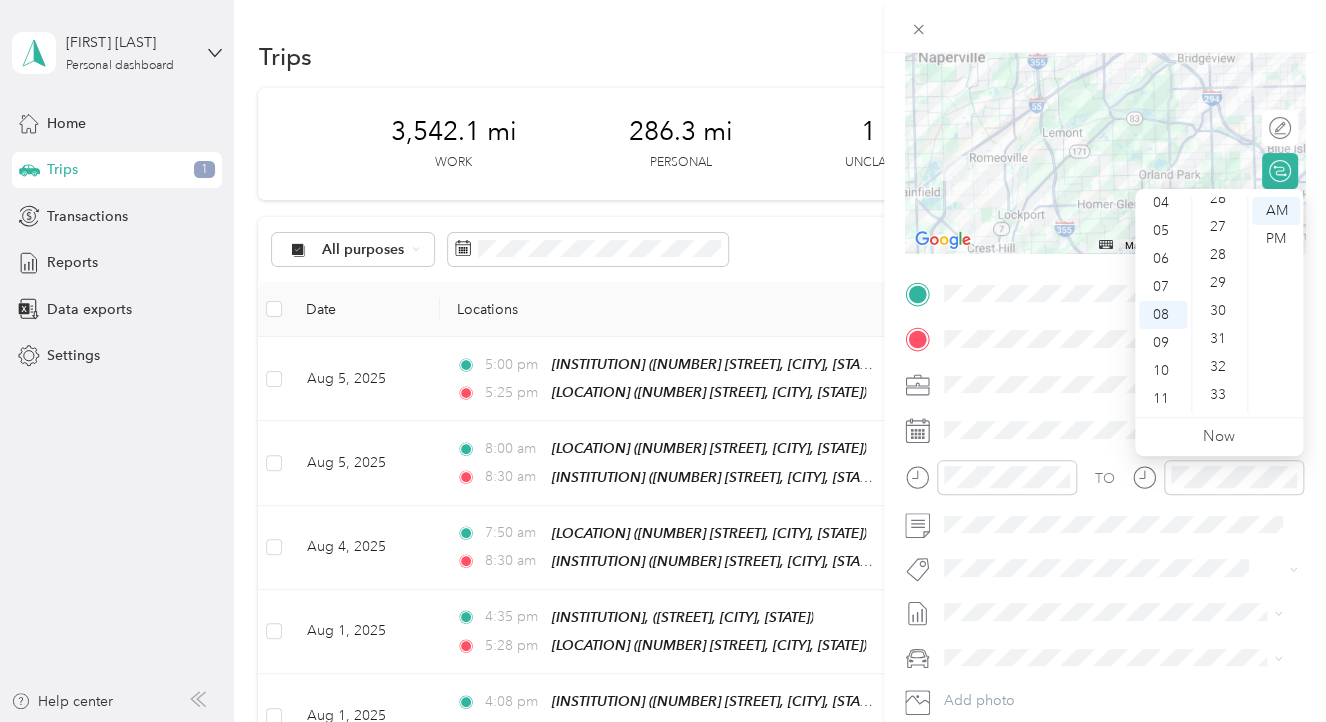 scroll, scrollTop: 840, scrollLeft: 0, axis: vertical 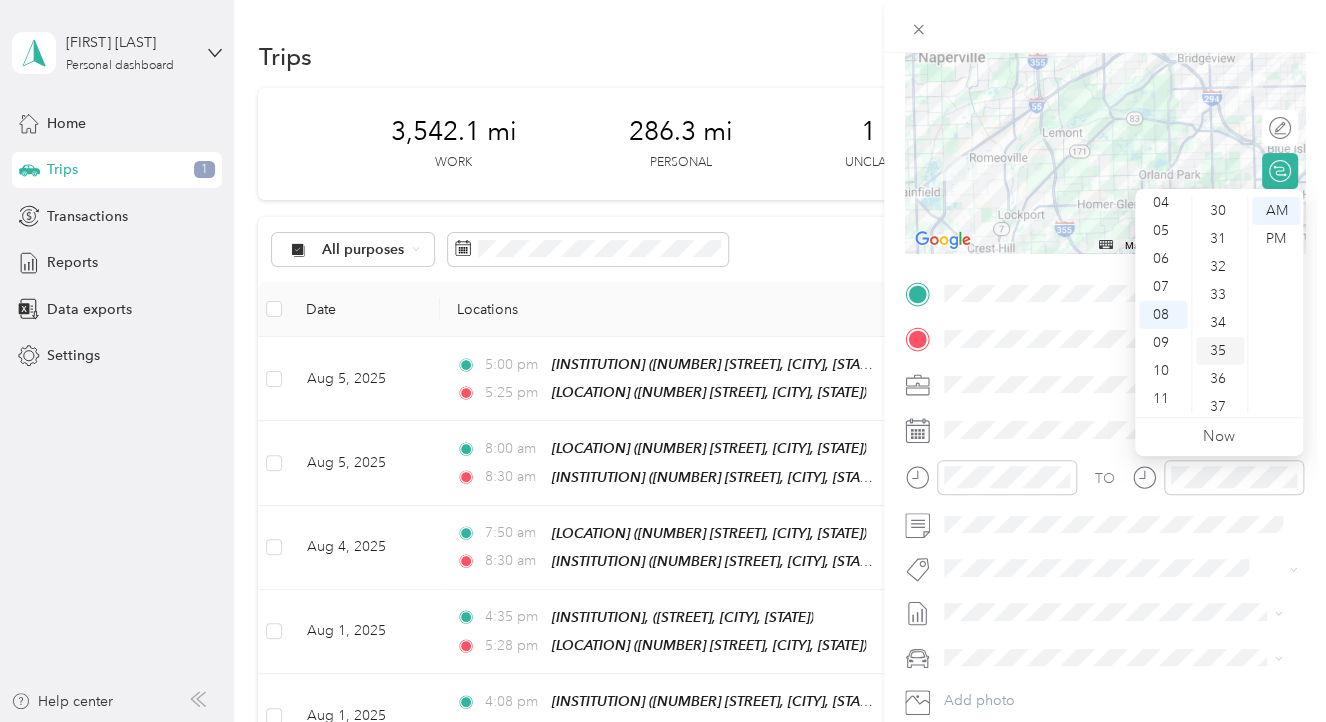 click on "35" at bounding box center [1220, 351] 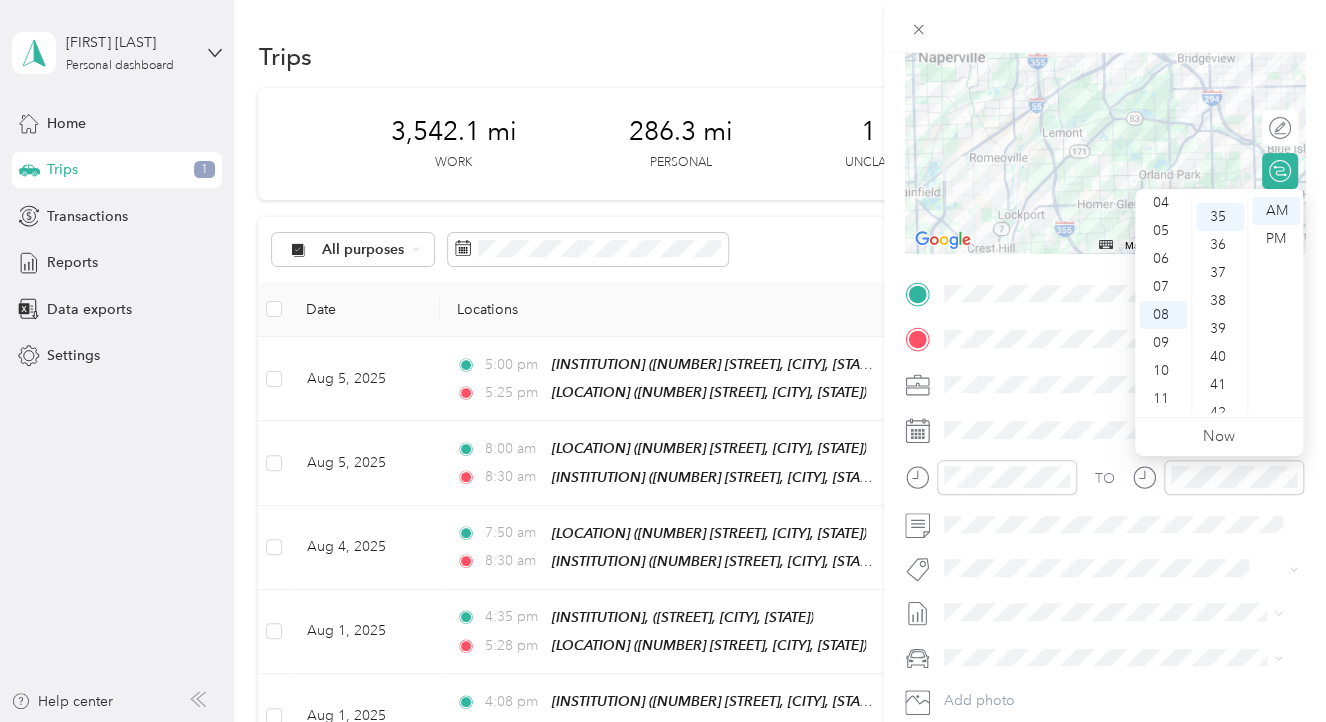 scroll, scrollTop: 980, scrollLeft: 0, axis: vertical 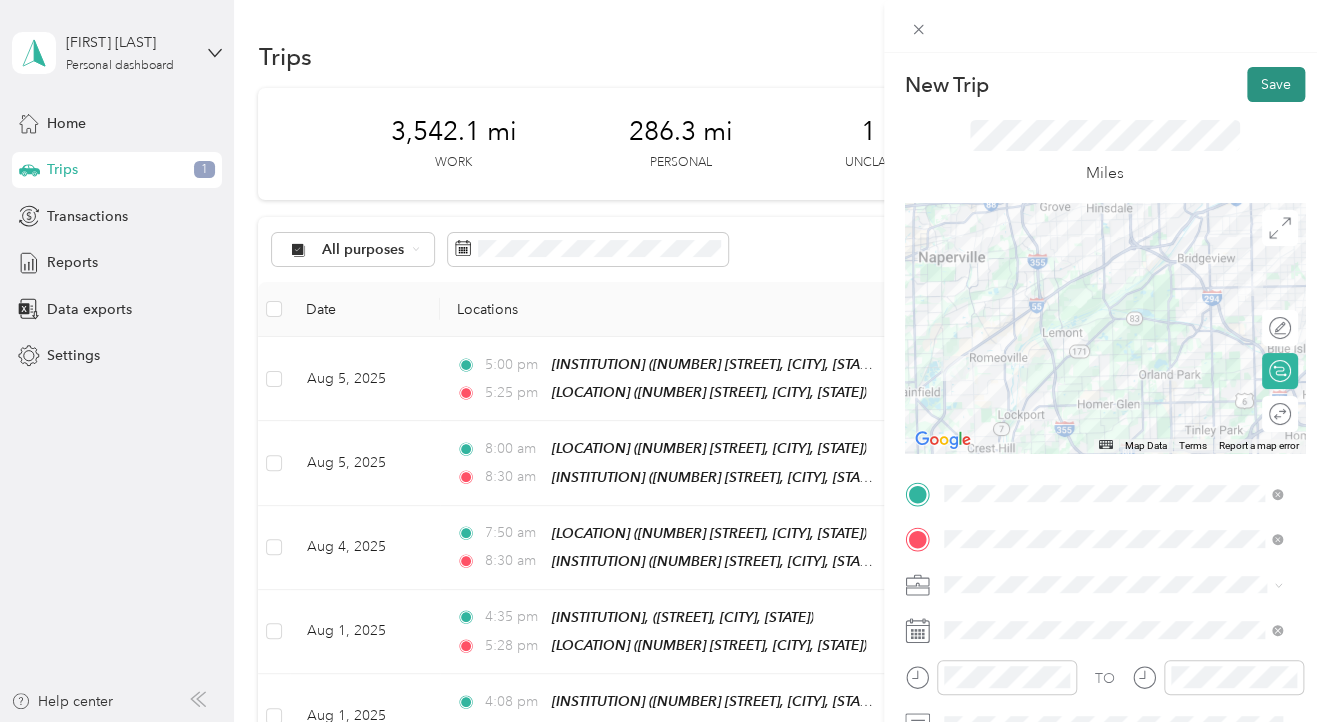 click on "Save" at bounding box center [1276, 84] 